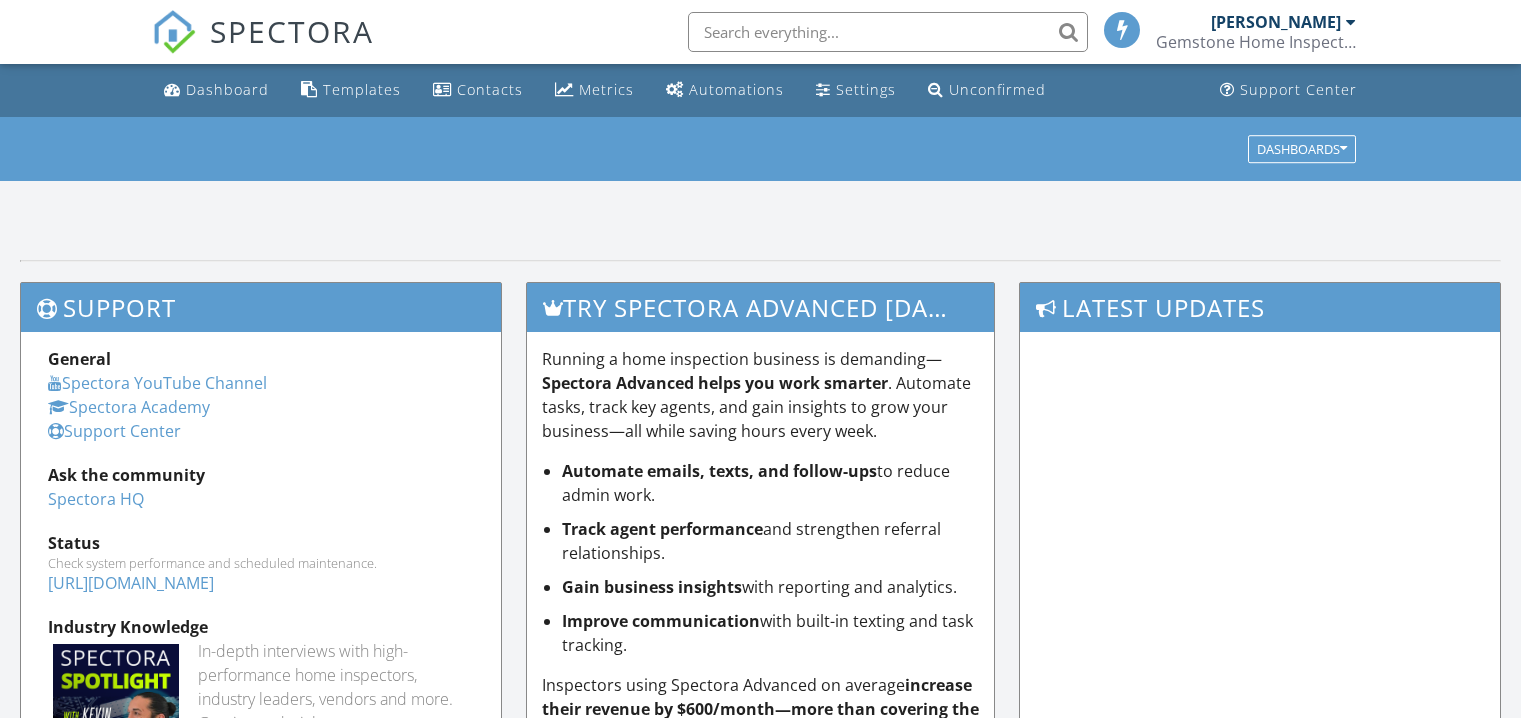 scroll, scrollTop: 0, scrollLeft: 0, axis: both 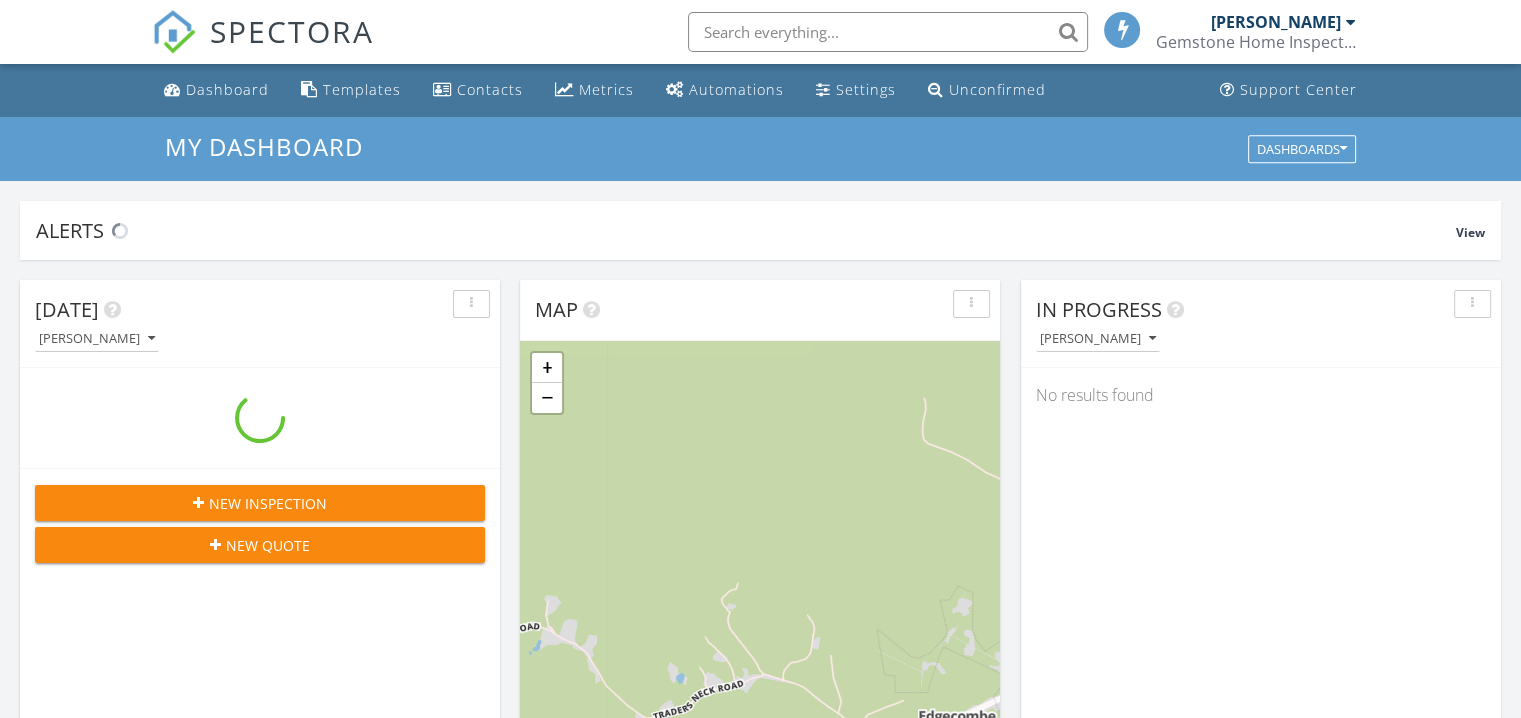 click at bounding box center [888, 32] 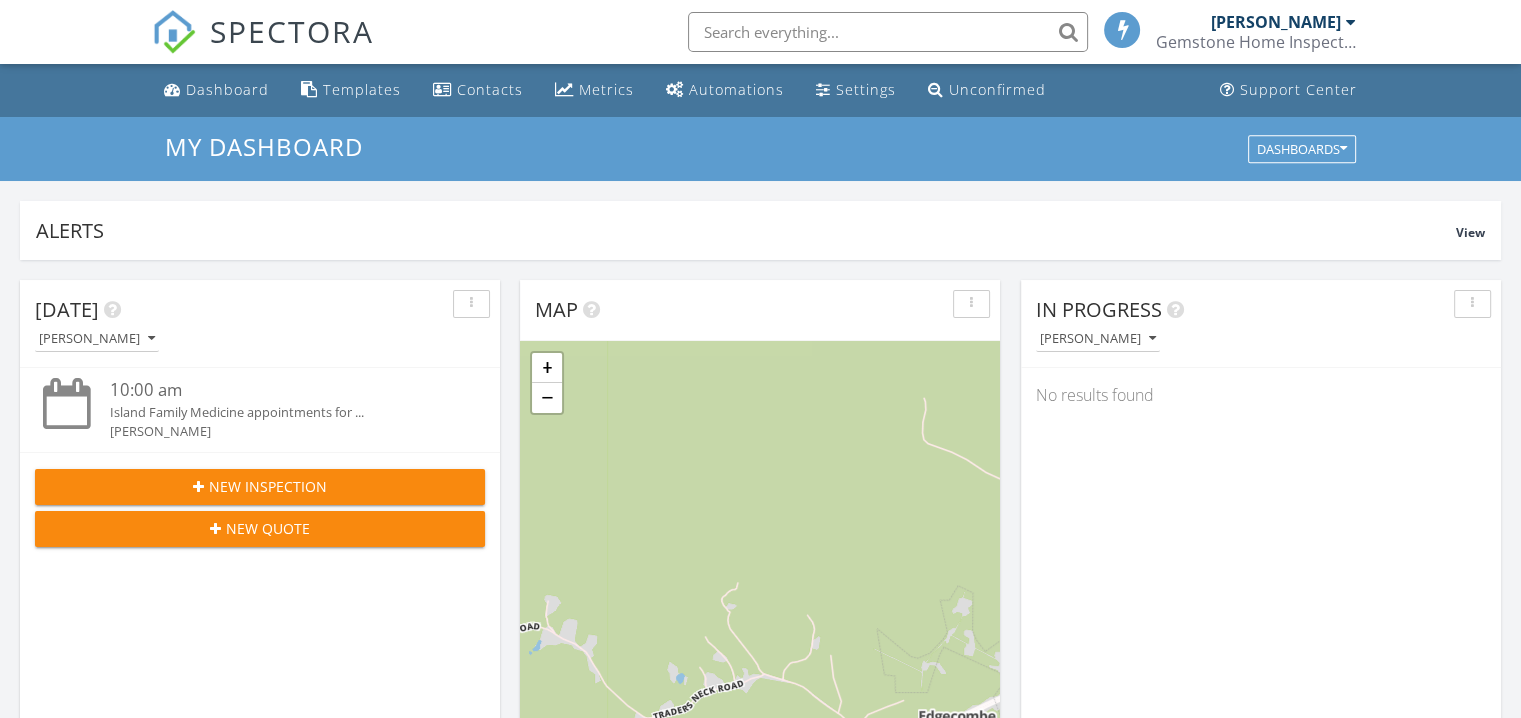 scroll, scrollTop: 9, scrollLeft: 10, axis: both 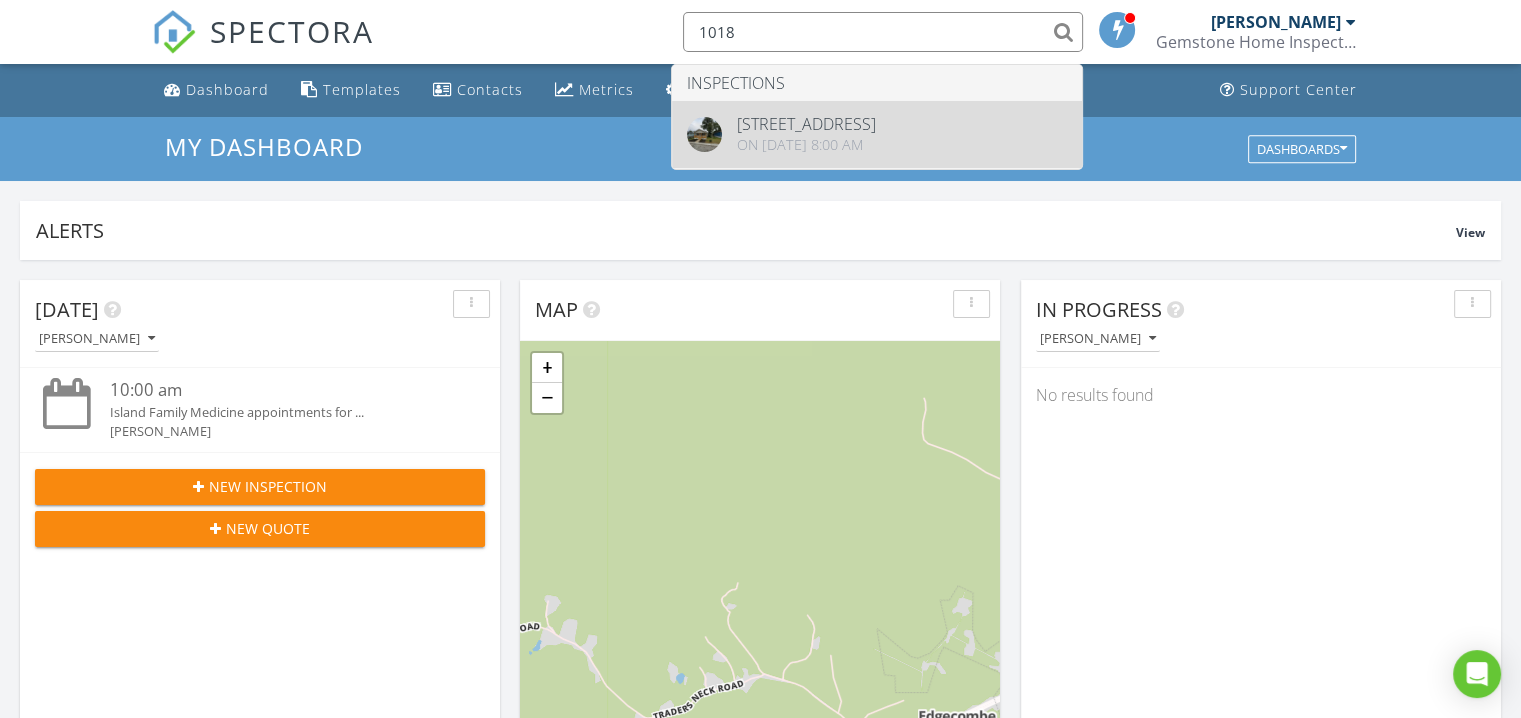type on "1018" 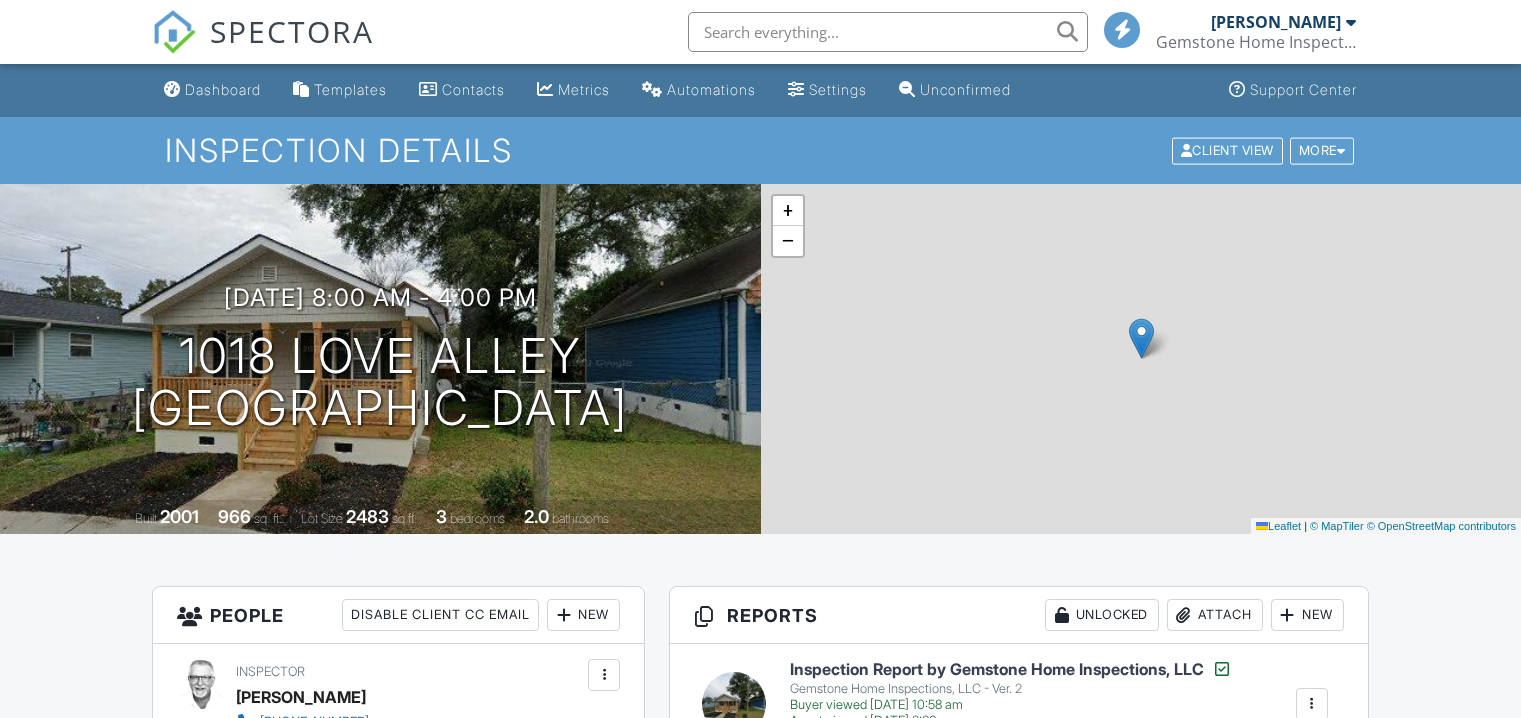 scroll, scrollTop: 0, scrollLeft: 0, axis: both 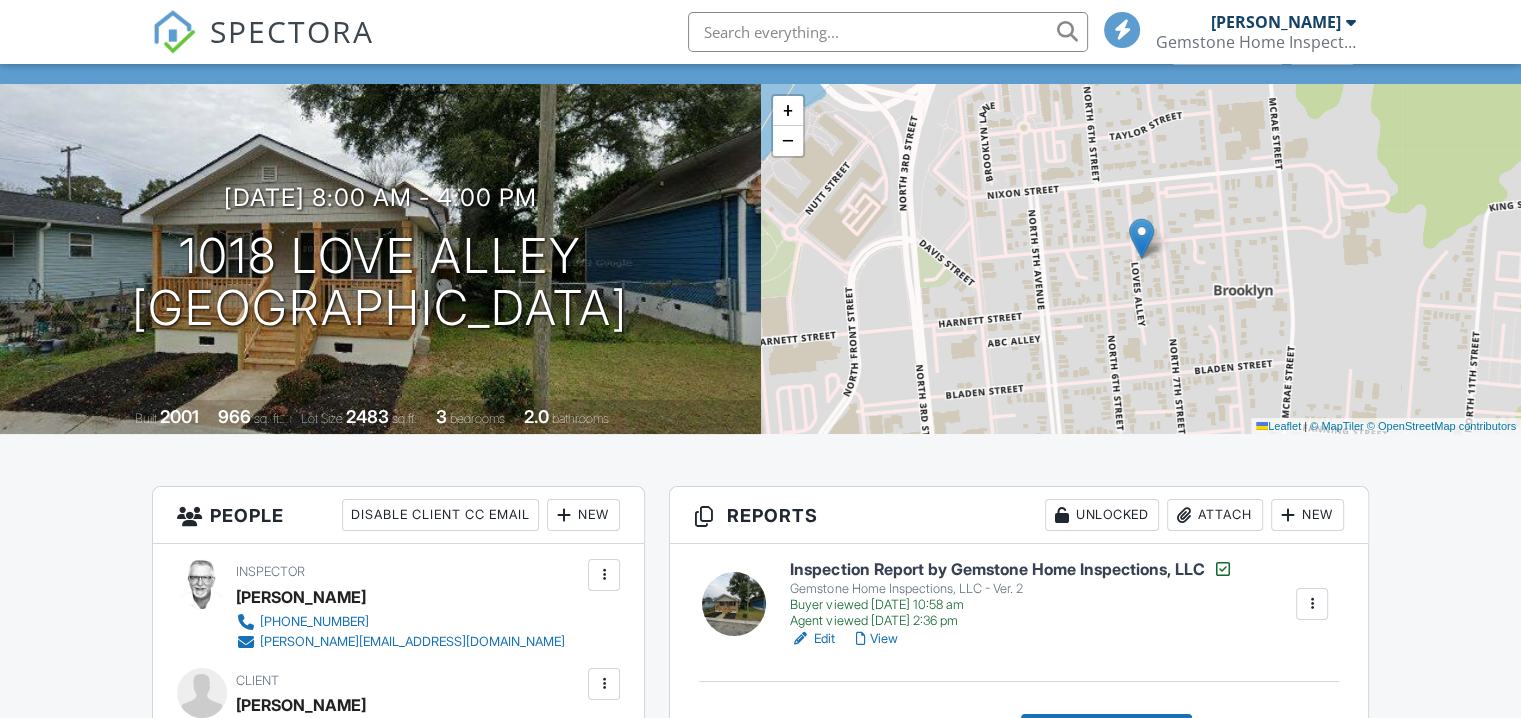 click on "Inspection Report by Gemstone Home Inspections, LLC" at bounding box center (1011, 569) 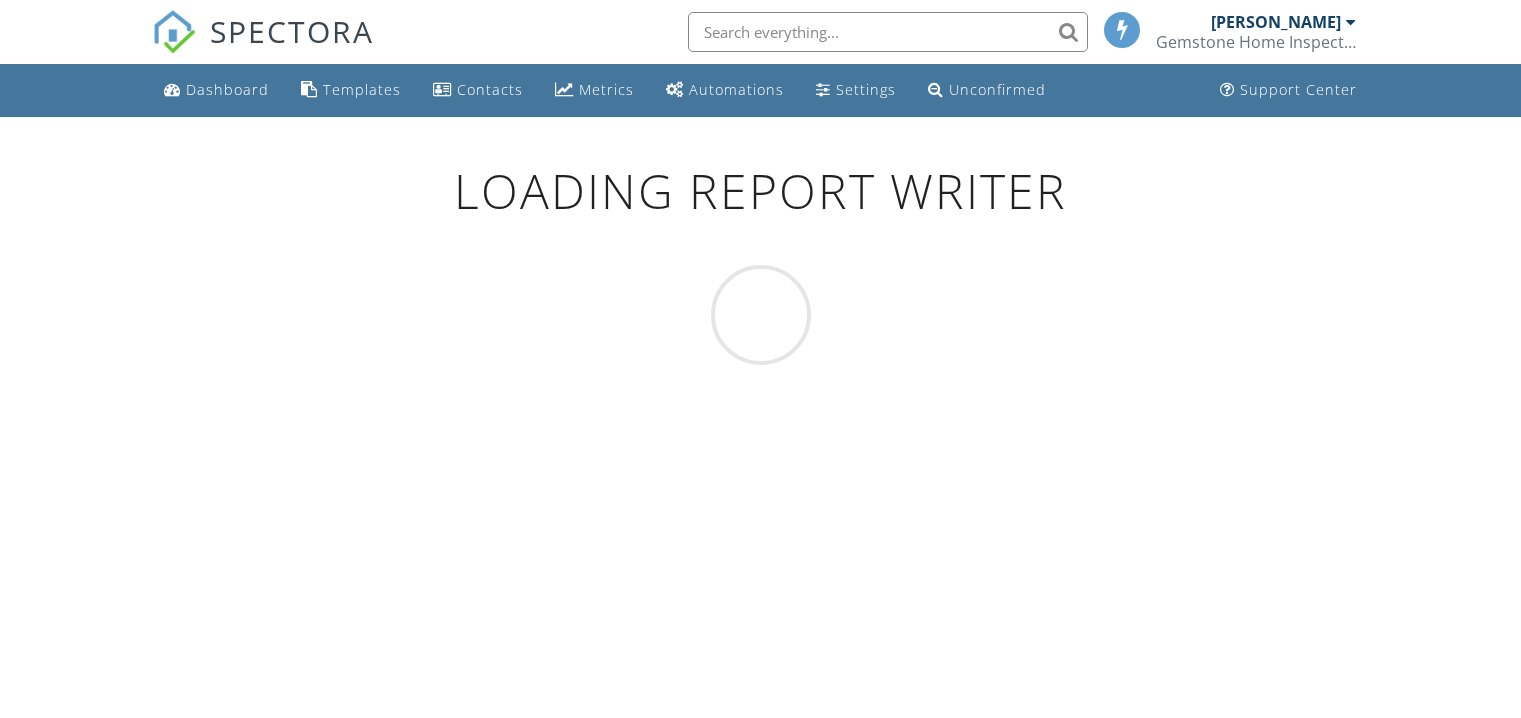 scroll, scrollTop: 0, scrollLeft: 0, axis: both 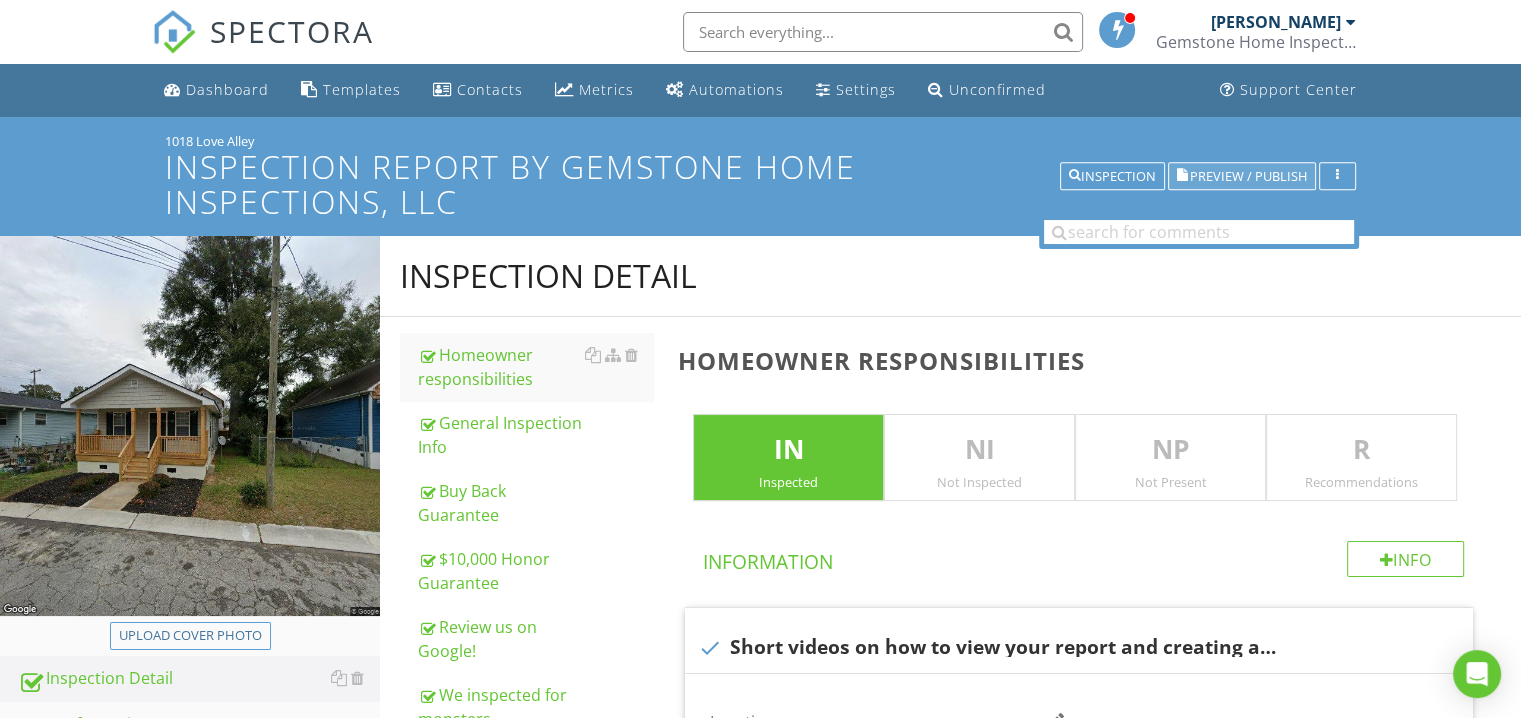 click on "Preview / Publish" at bounding box center [1248, 176] 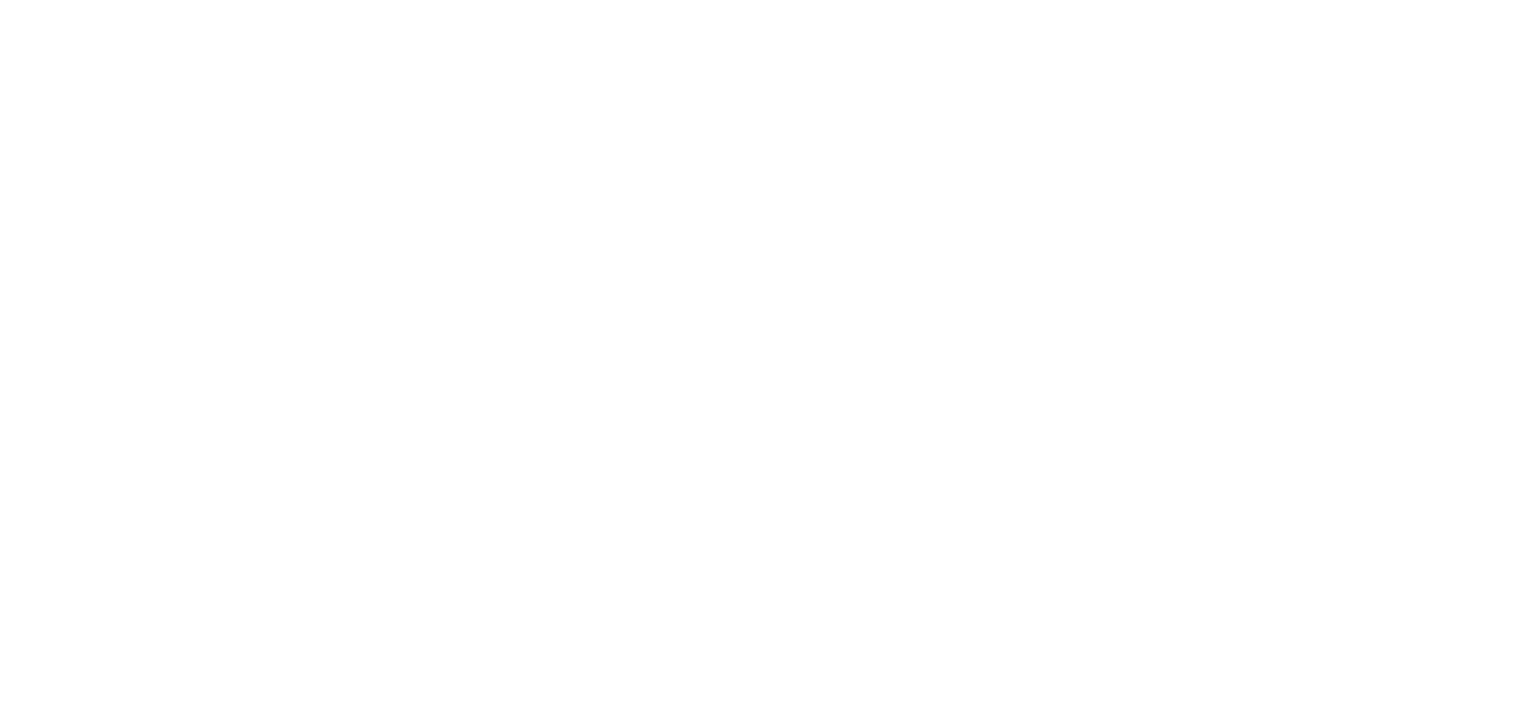 scroll, scrollTop: 0, scrollLeft: 0, axis: both 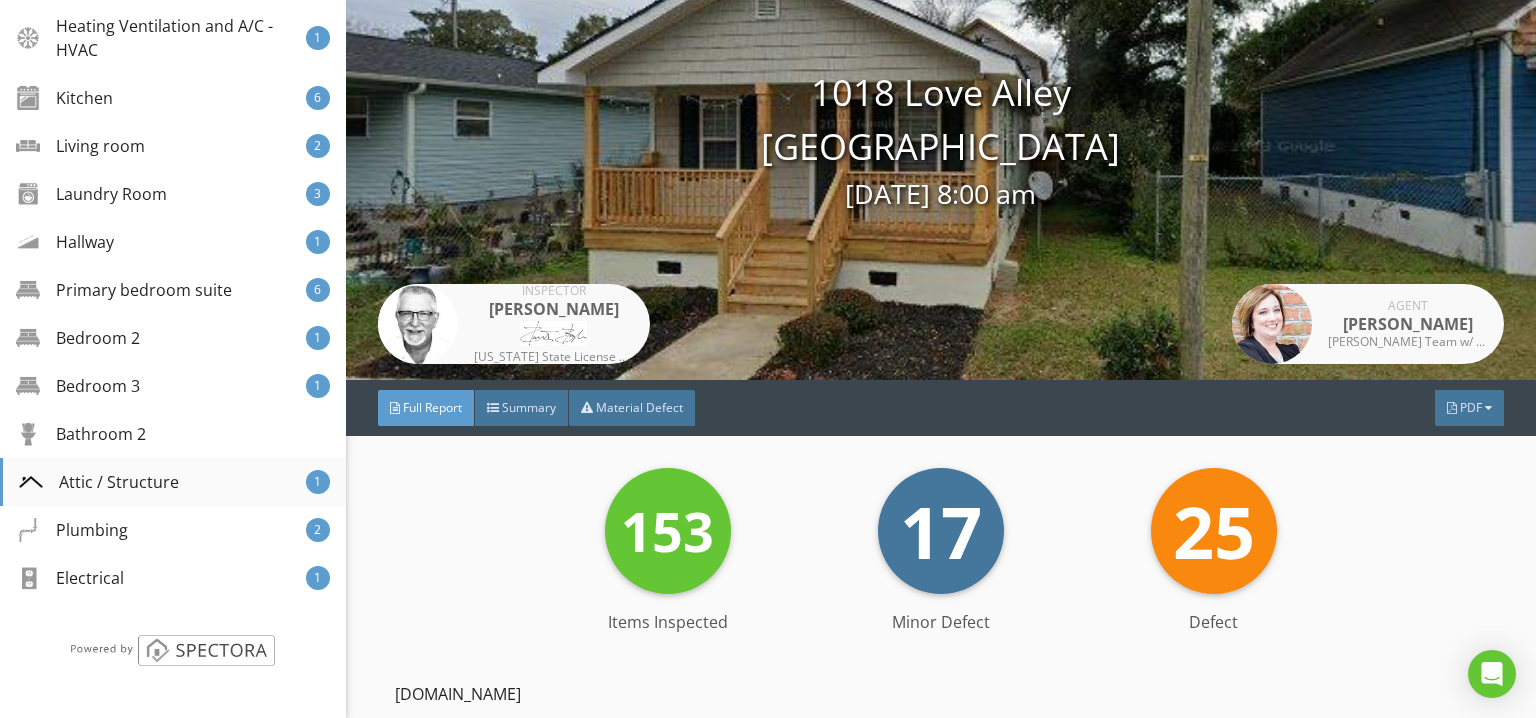 click on "Attic / Structure
1" at bounding box center (173, 482) 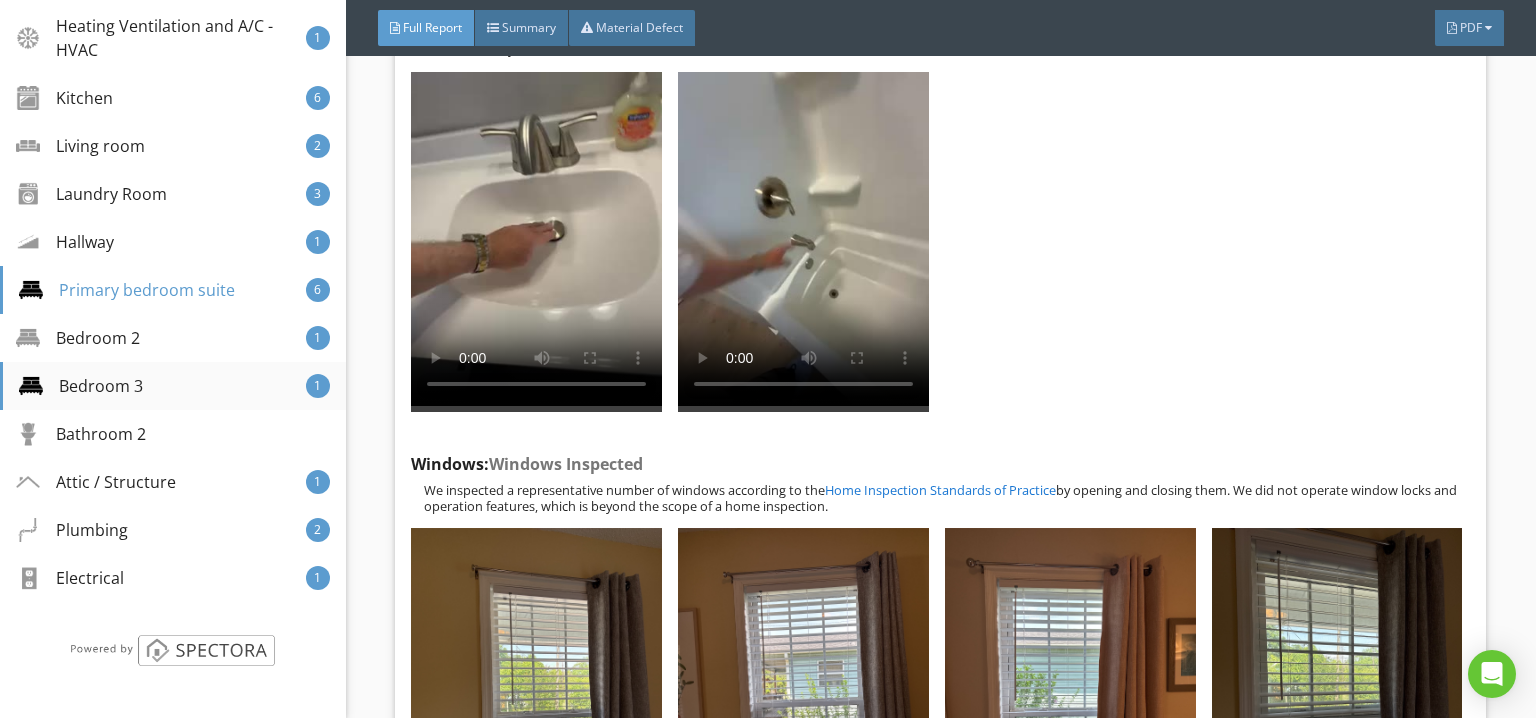 scroll, scrollTop: 93824, scrollLeft: 0, axis: vertical 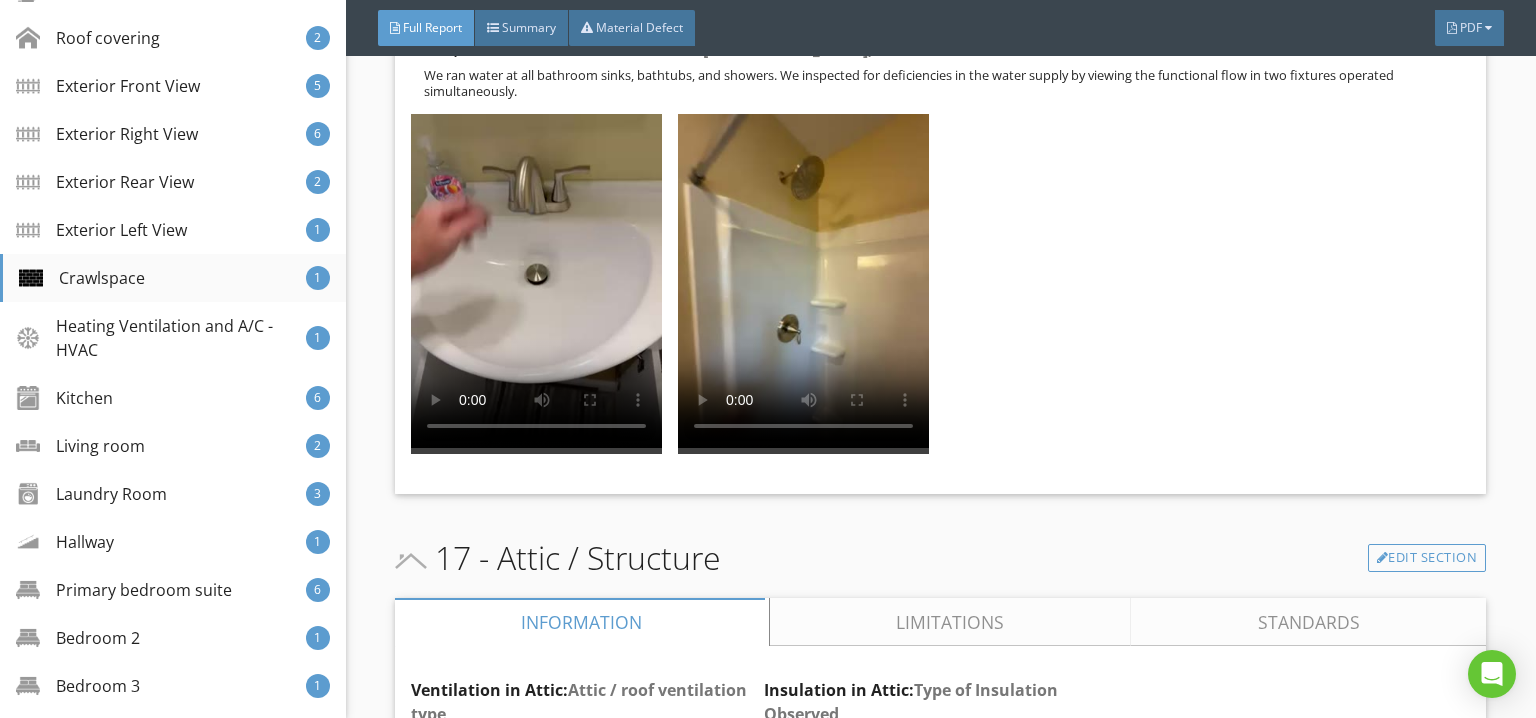 click on "Crawlspace
1" at bounding box center (173, 278) 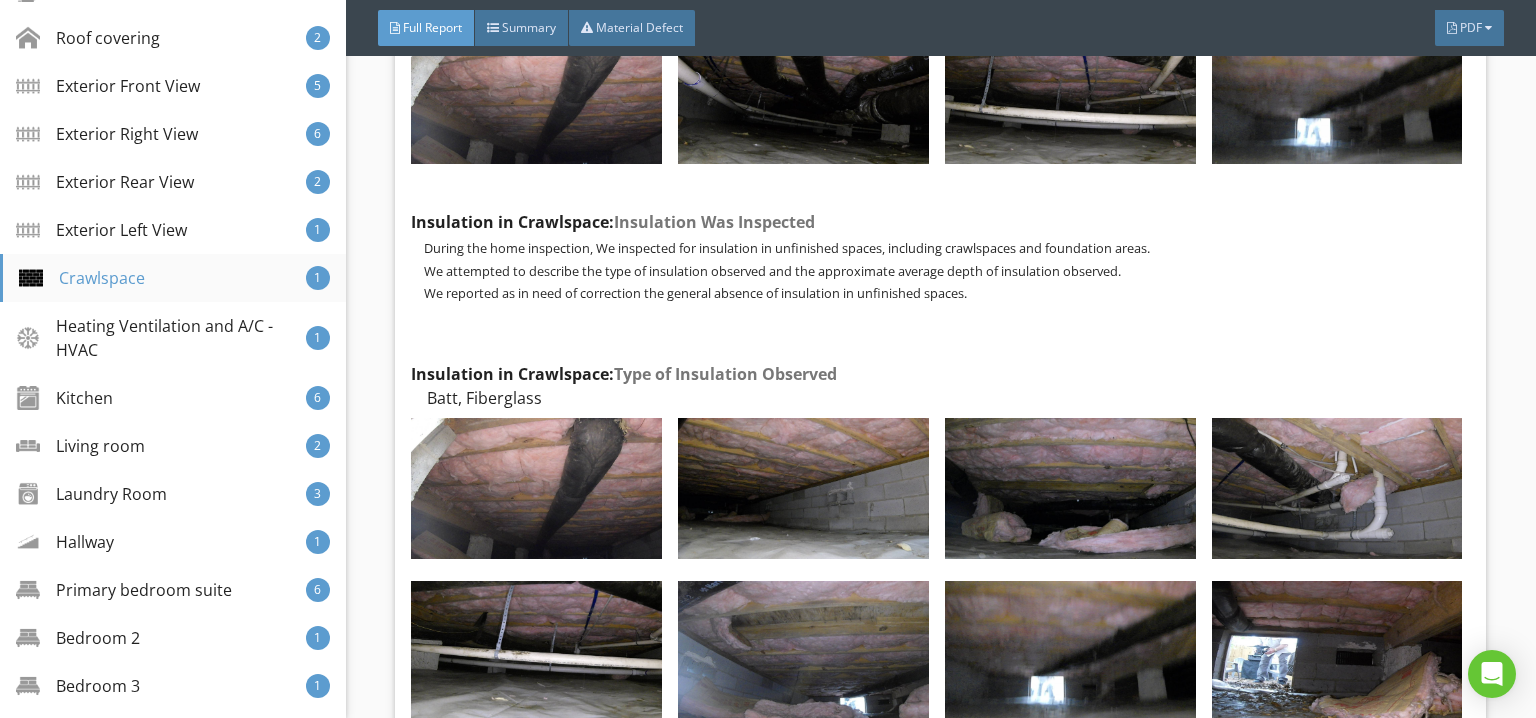 scroll, scrollTop: 37412, scrollLeft: 0, axis: vertical 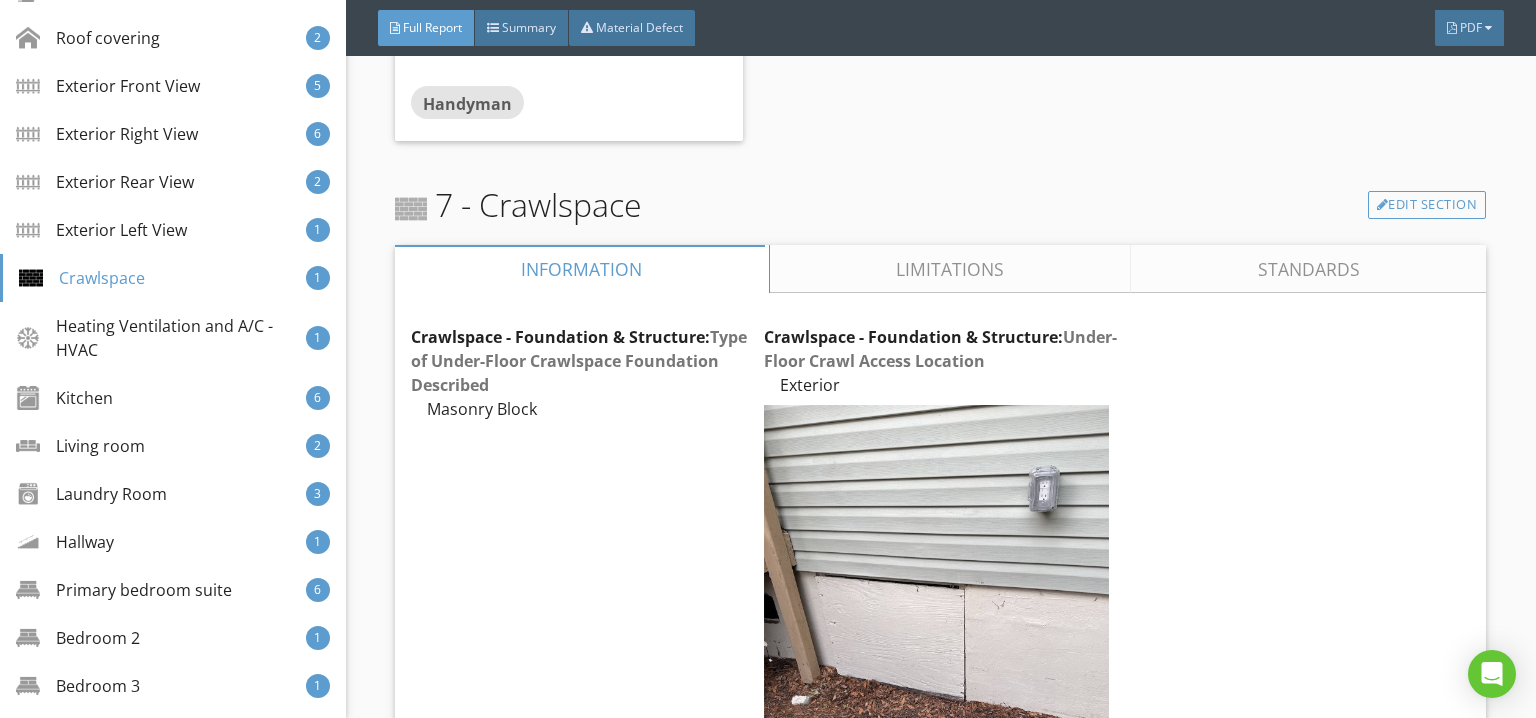 click on "Limitations" at bounding box center (951, 269) 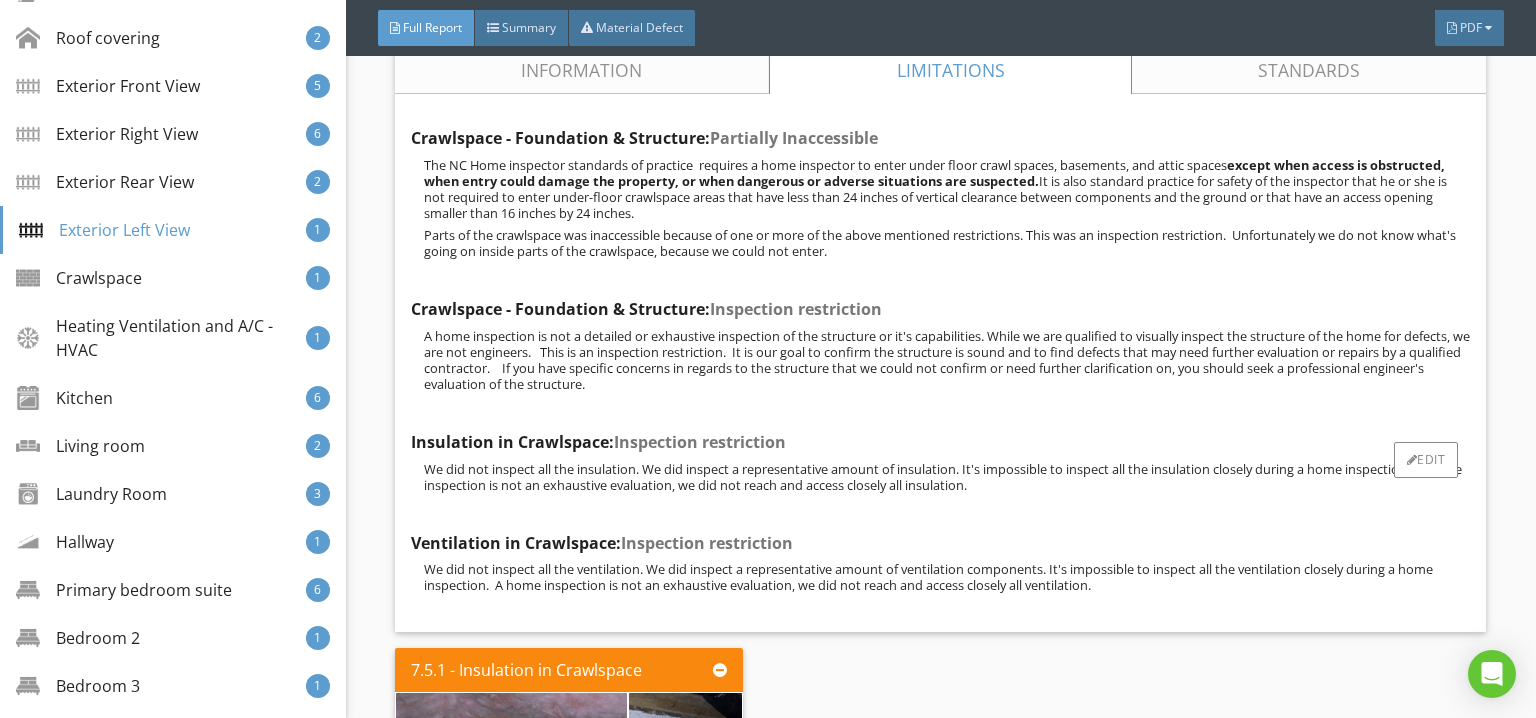 scroll, scrollTop: 37312, scrollLeft: 0, axis: vertical 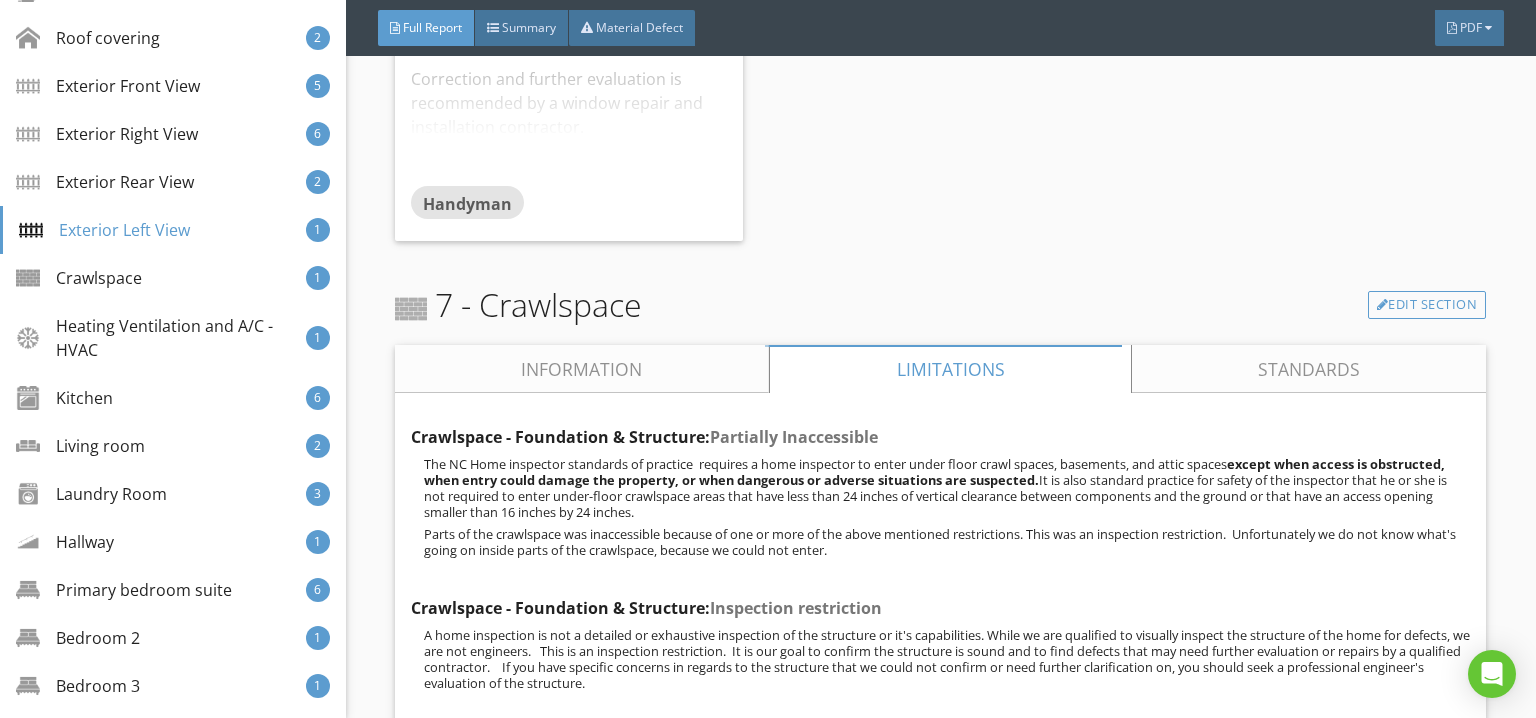 click on "Information" at bounding box center [582, 369] 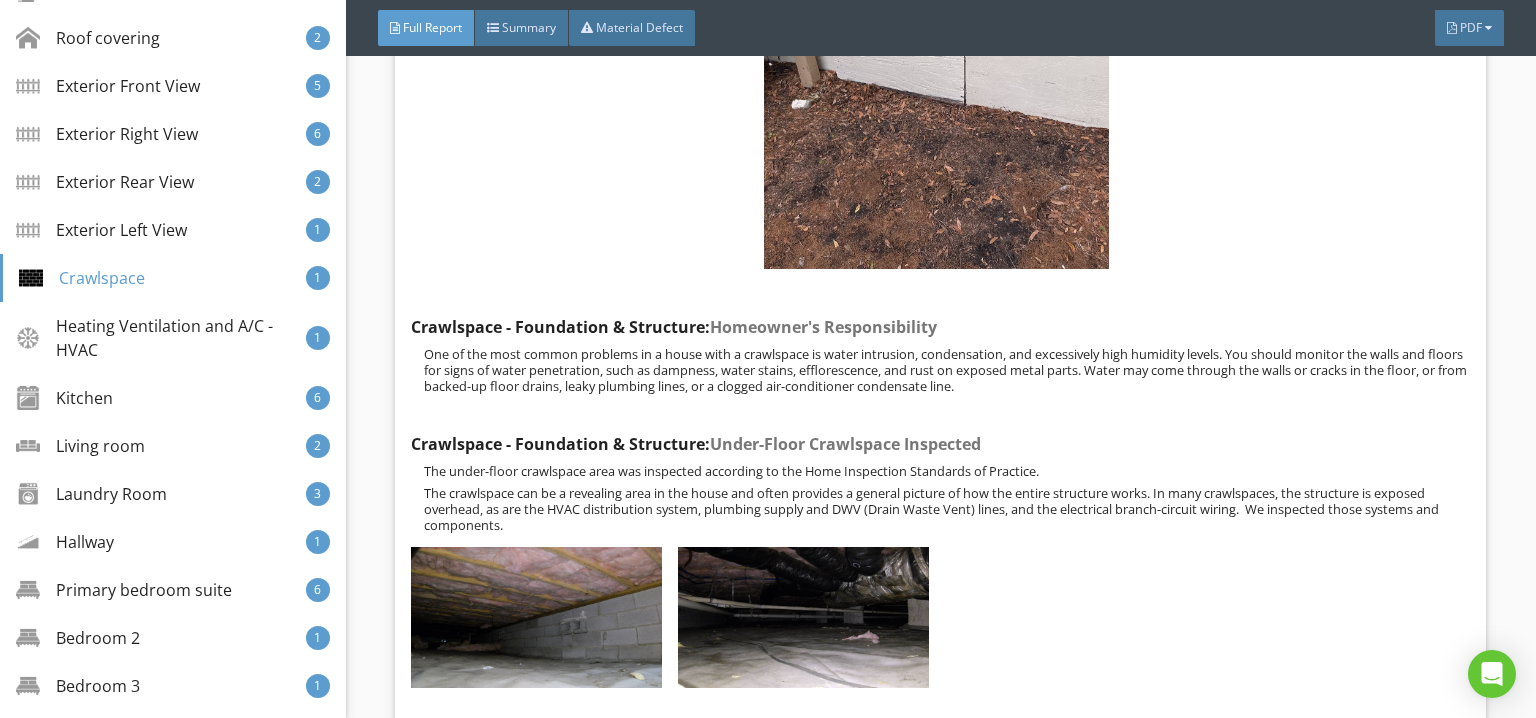 scroll, scrollTop: 38012, scrollLeft: 0, axis: vertical 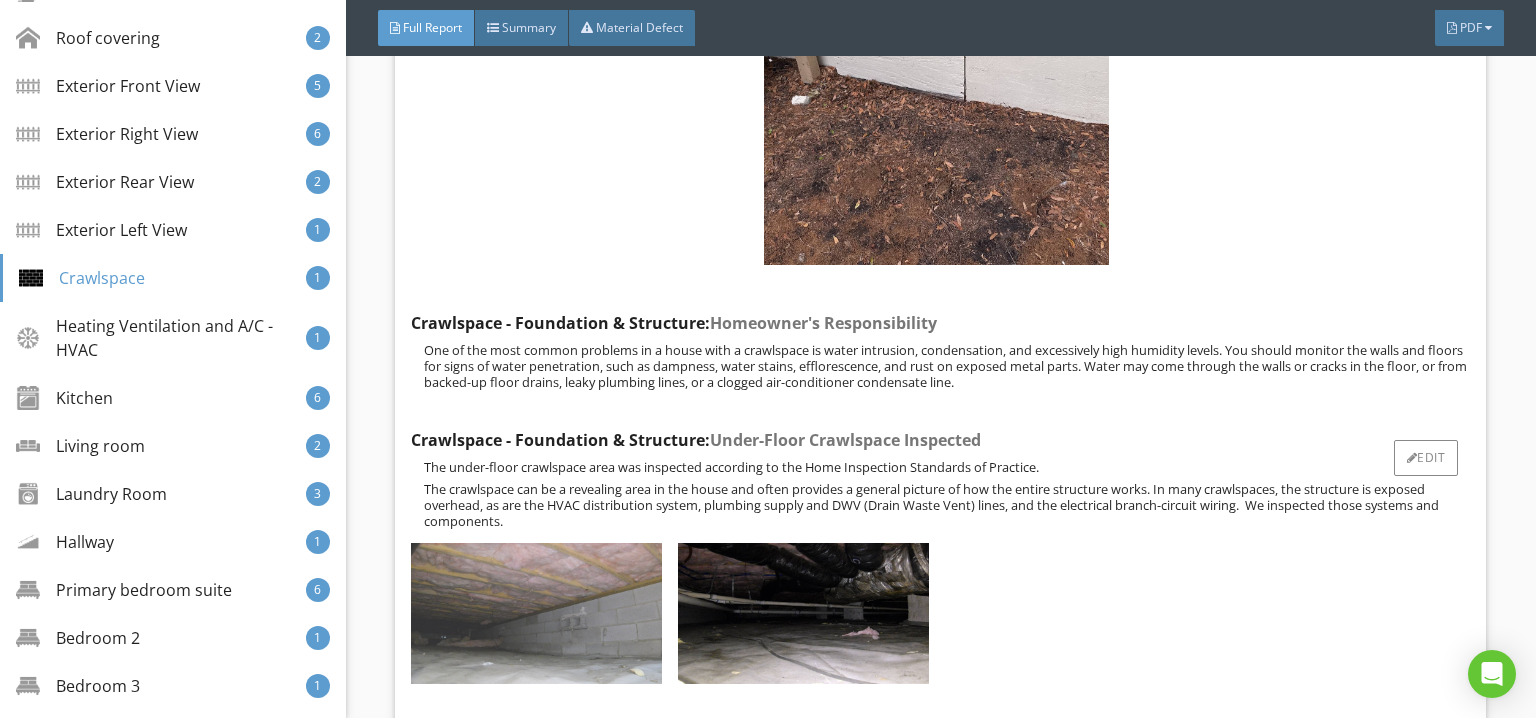 click at bounding box center (536, 613) 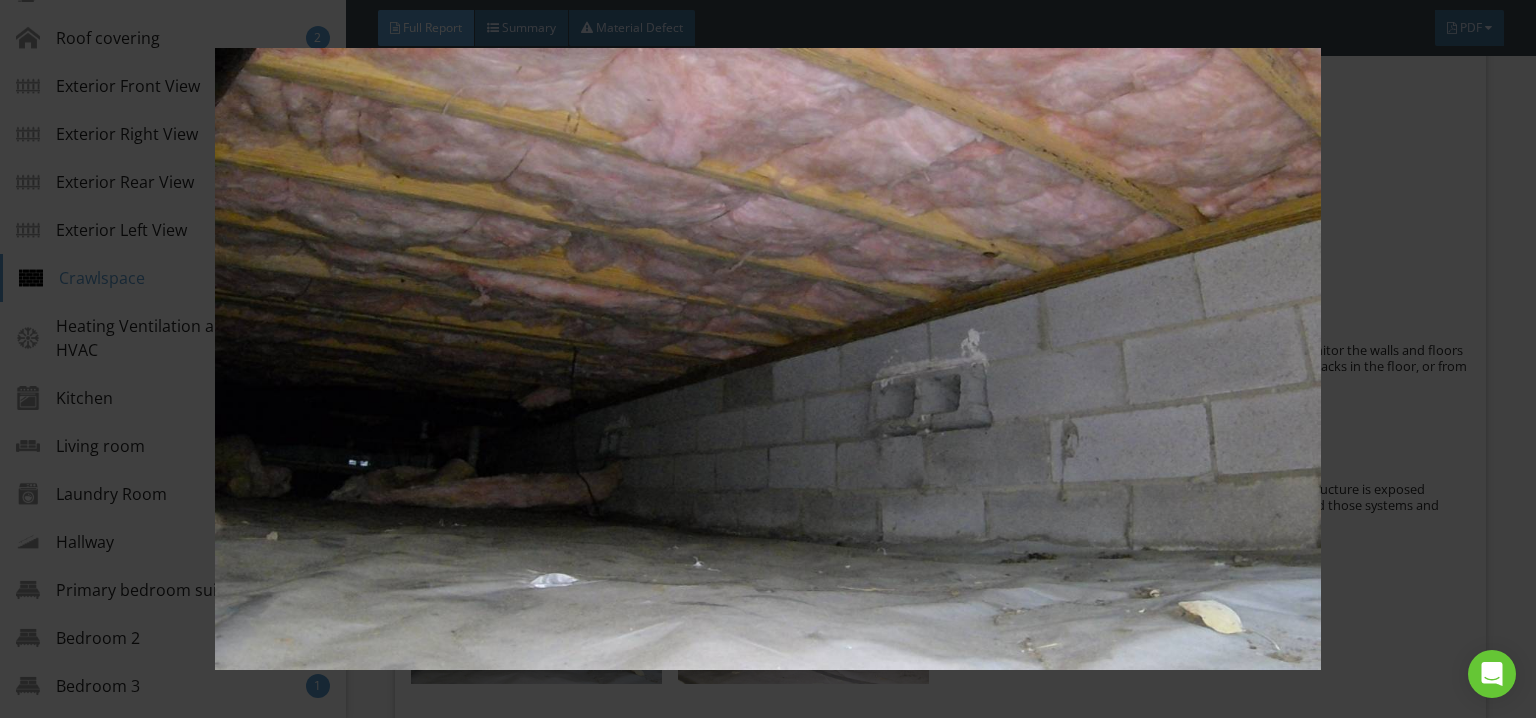 click at bounding box center [768, 358] 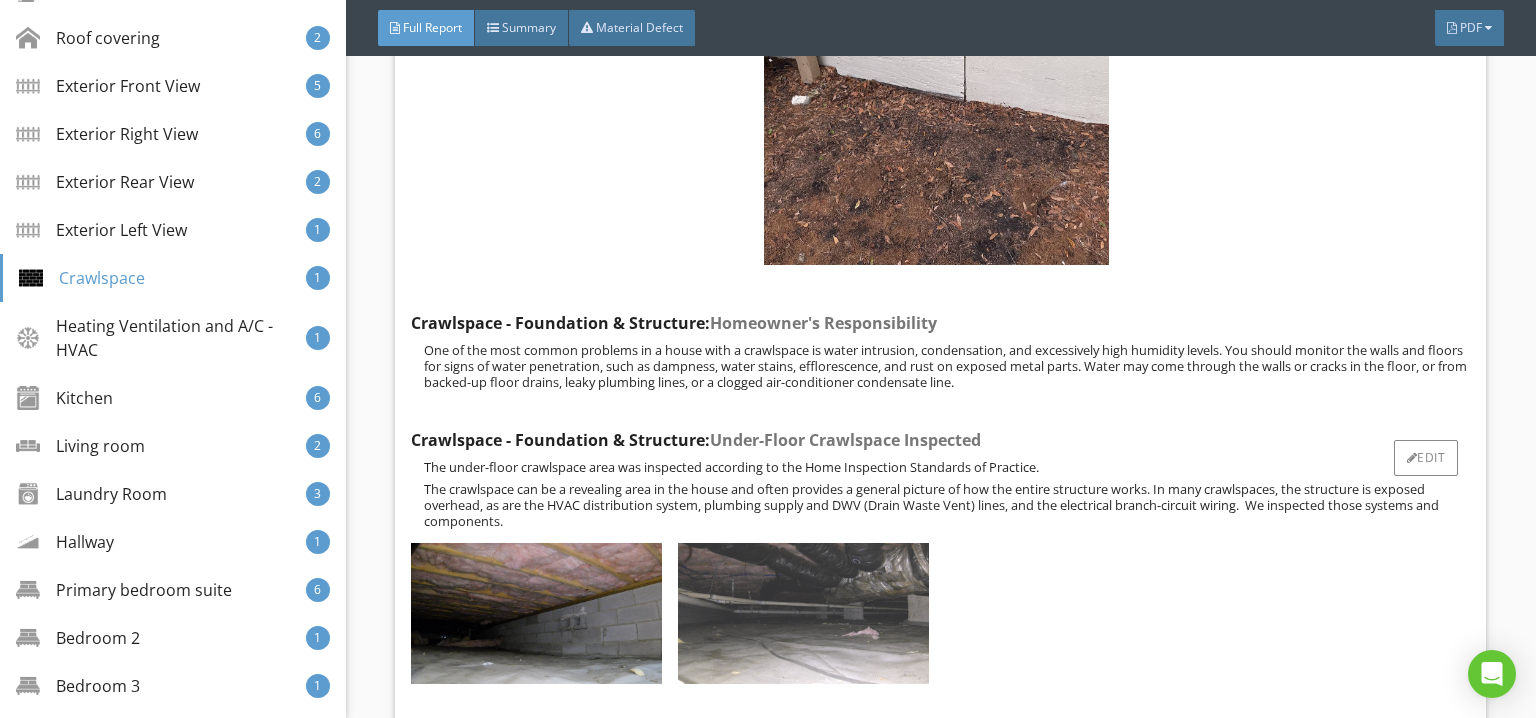 click at bounding box center [803, 613] 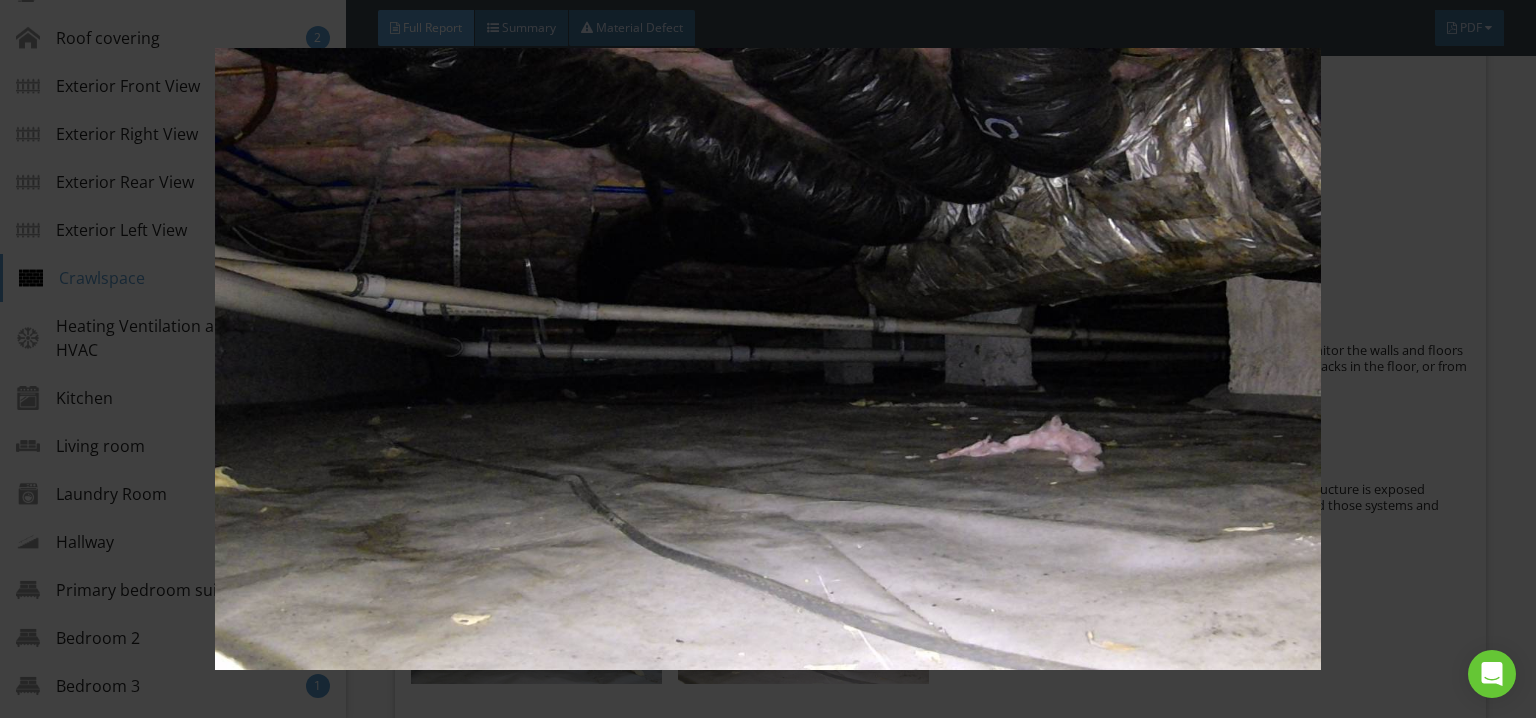 click at bounding box center [768, 358] 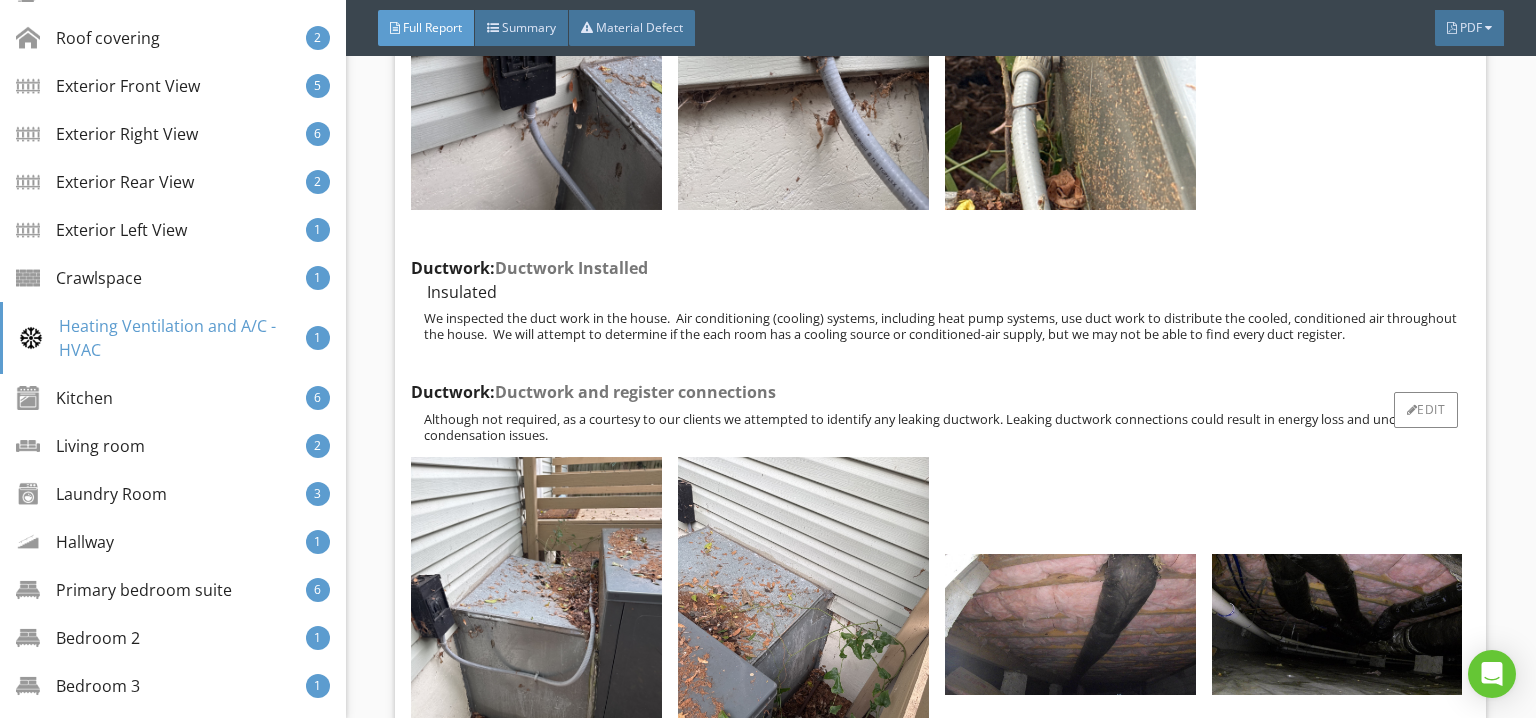 scroll, scrollTop: 45412, scrollLeft: 0, axis: vertical 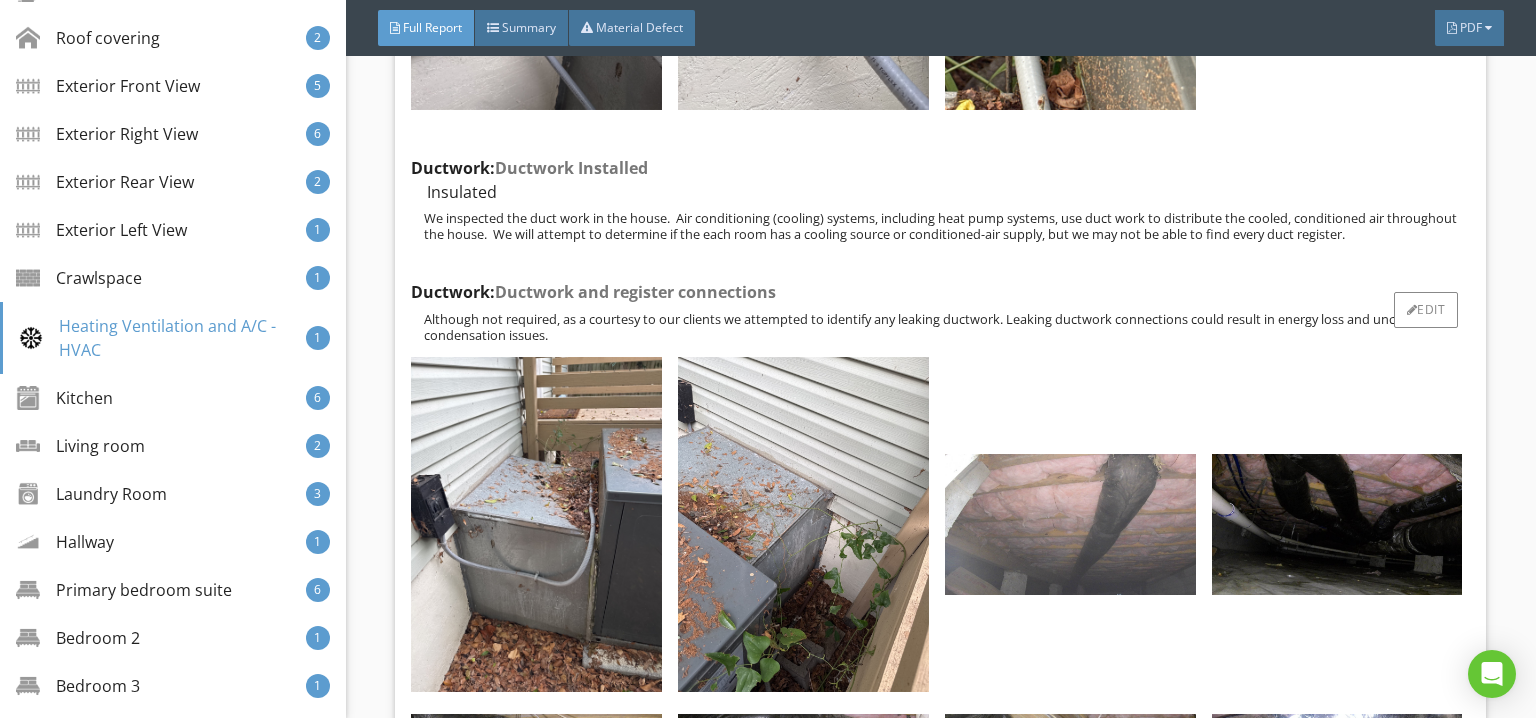 click at bounding box center [1070, 524] 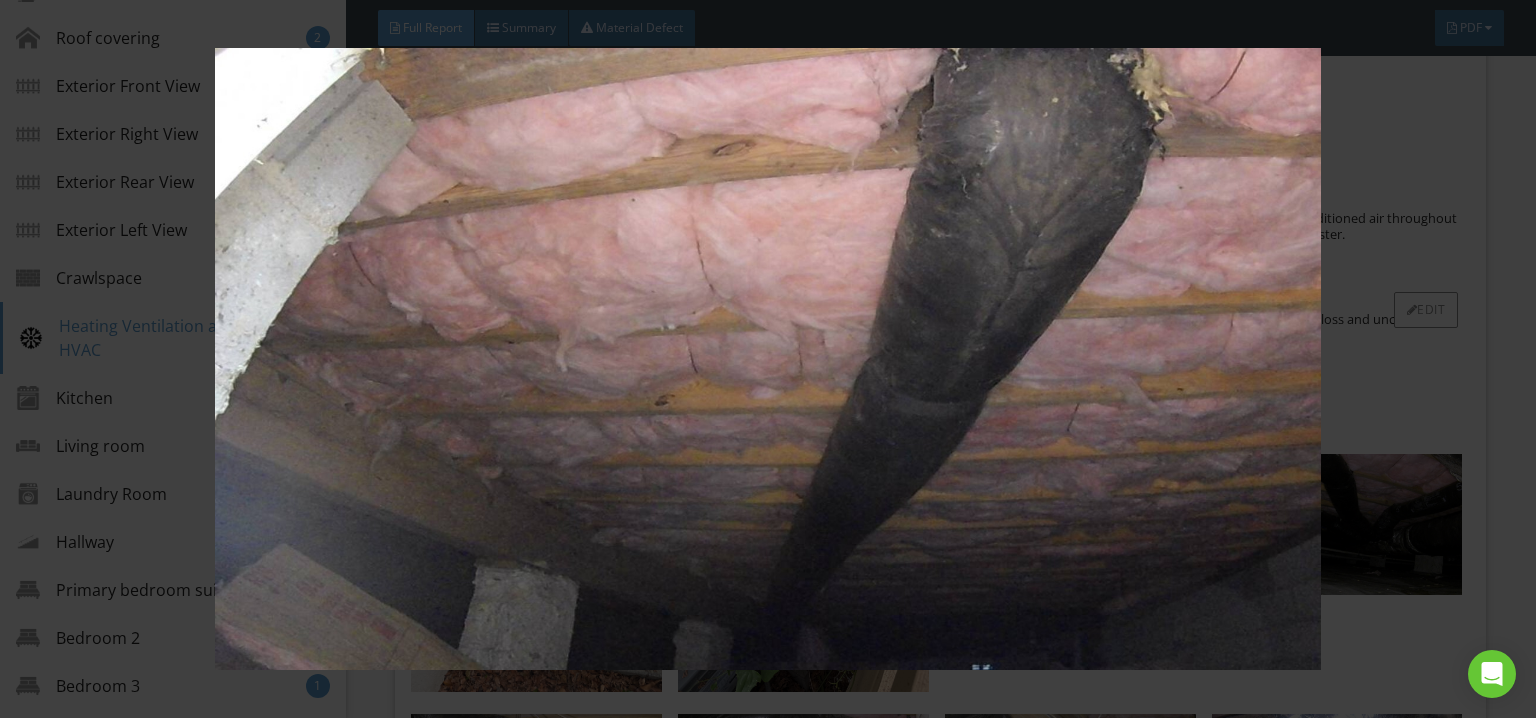 click at bounding box center (768, 358) 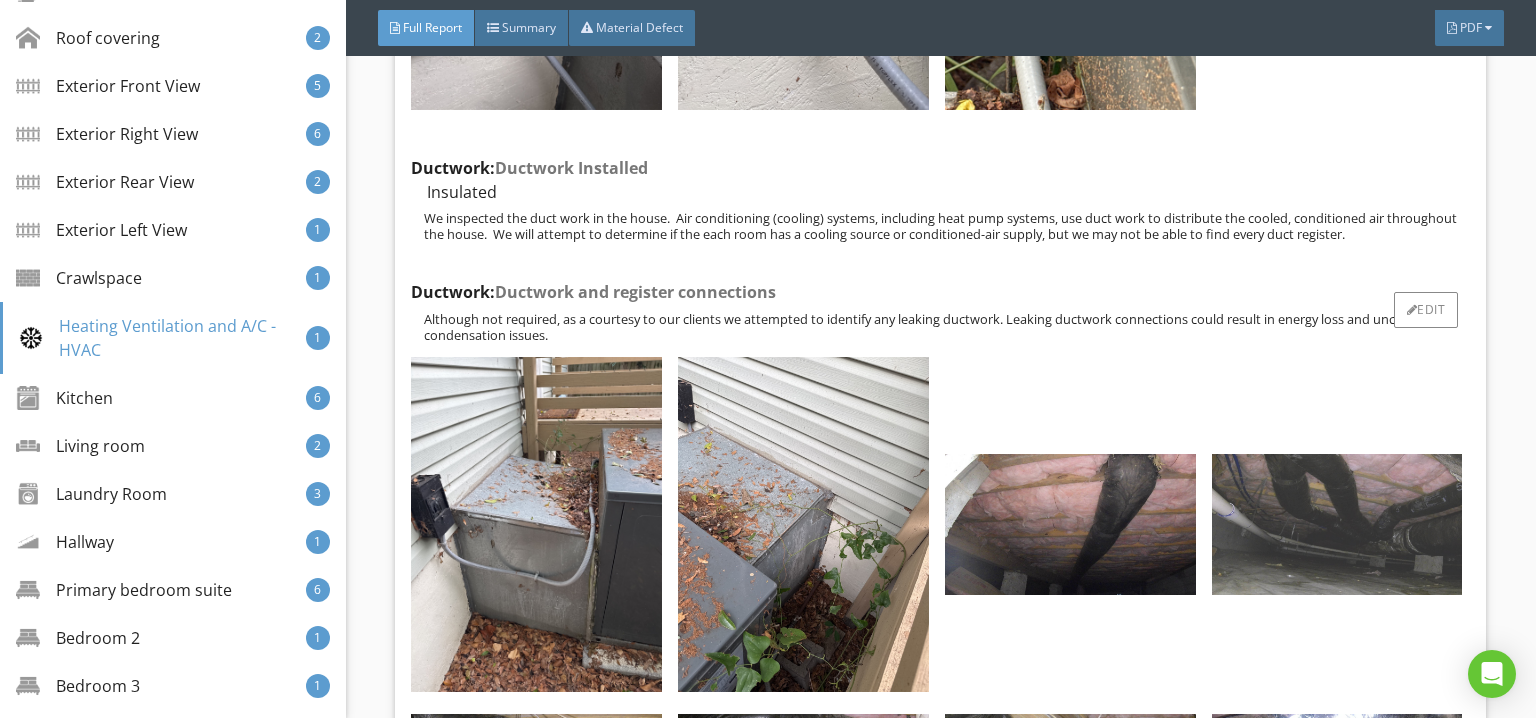 click at bounding box center (1337, 524) 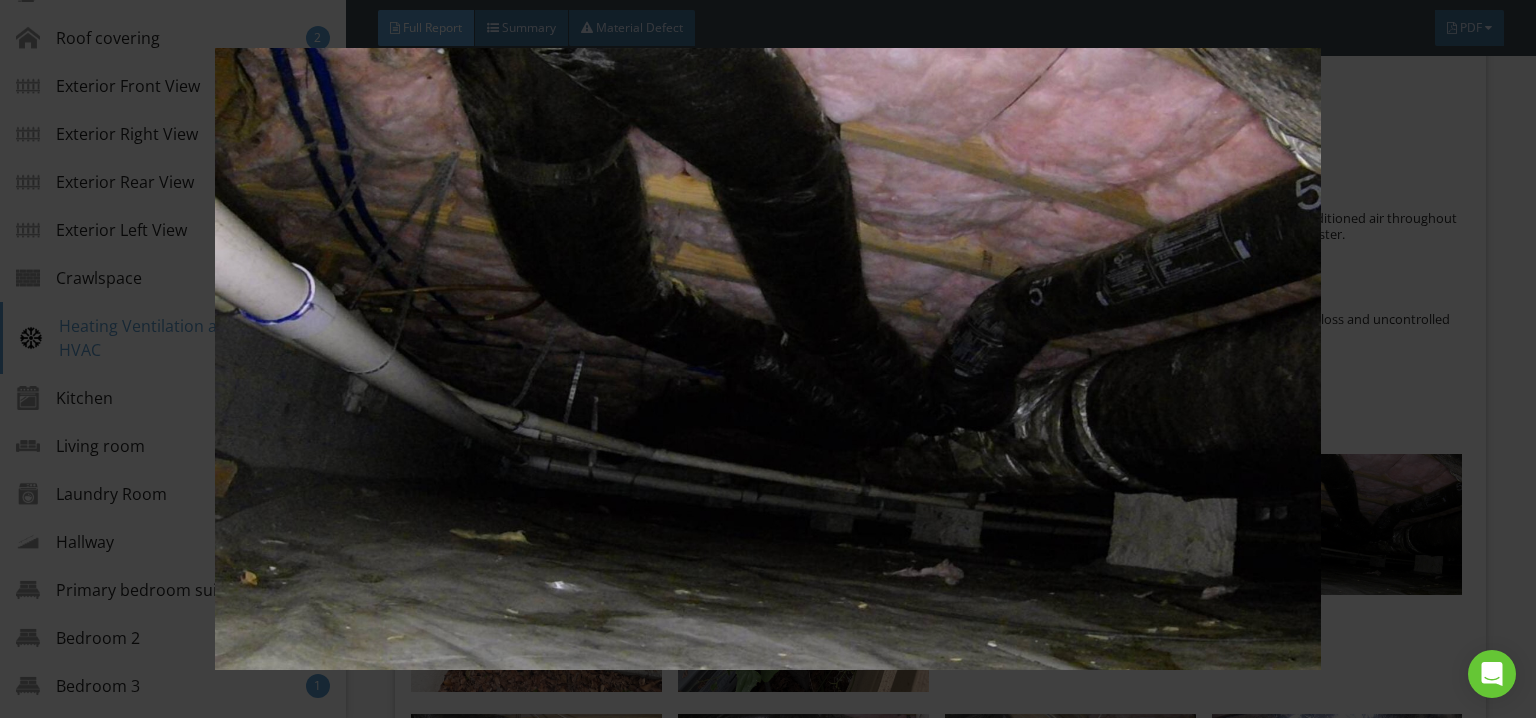 click at bounding box center (768, 358) 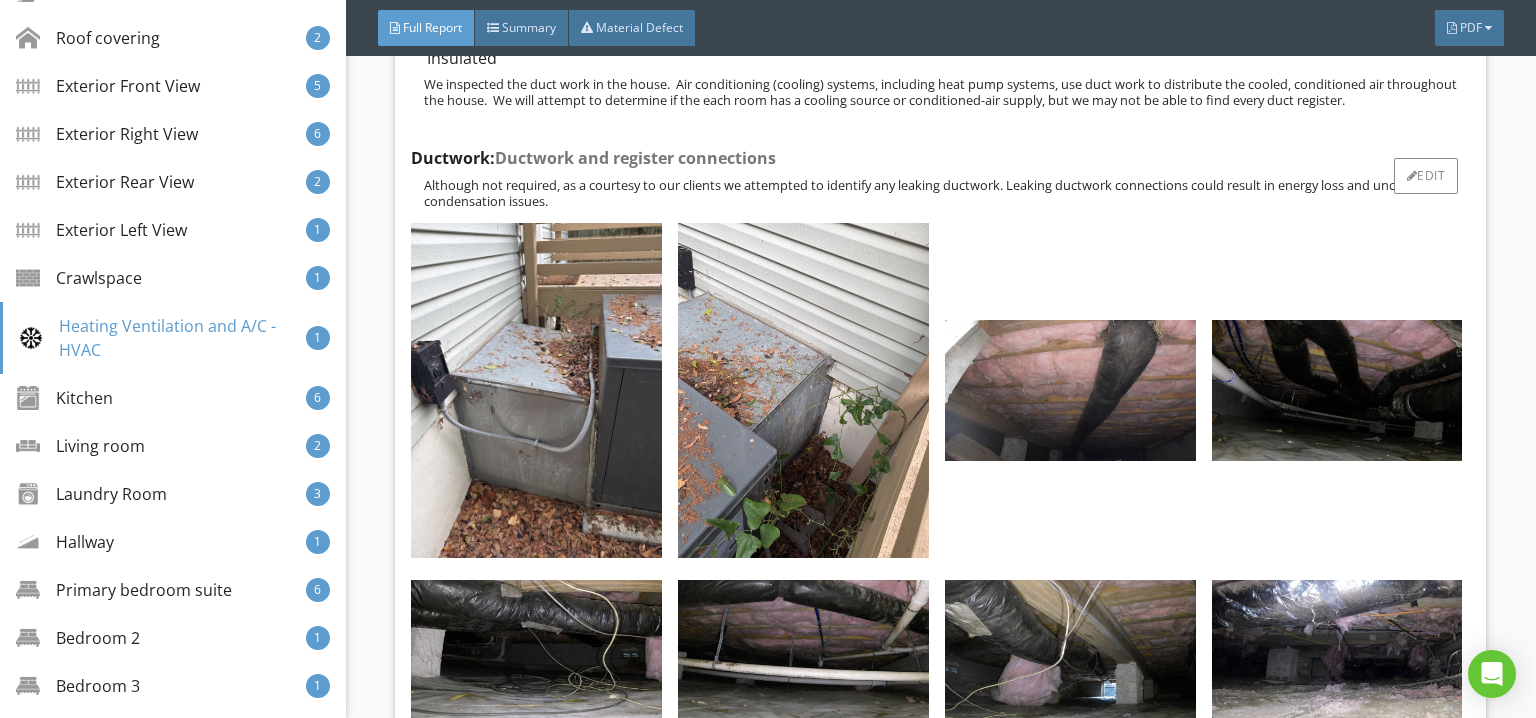 scroll, scrollTop: 45812, scrollLeft: 0, axis: vertical 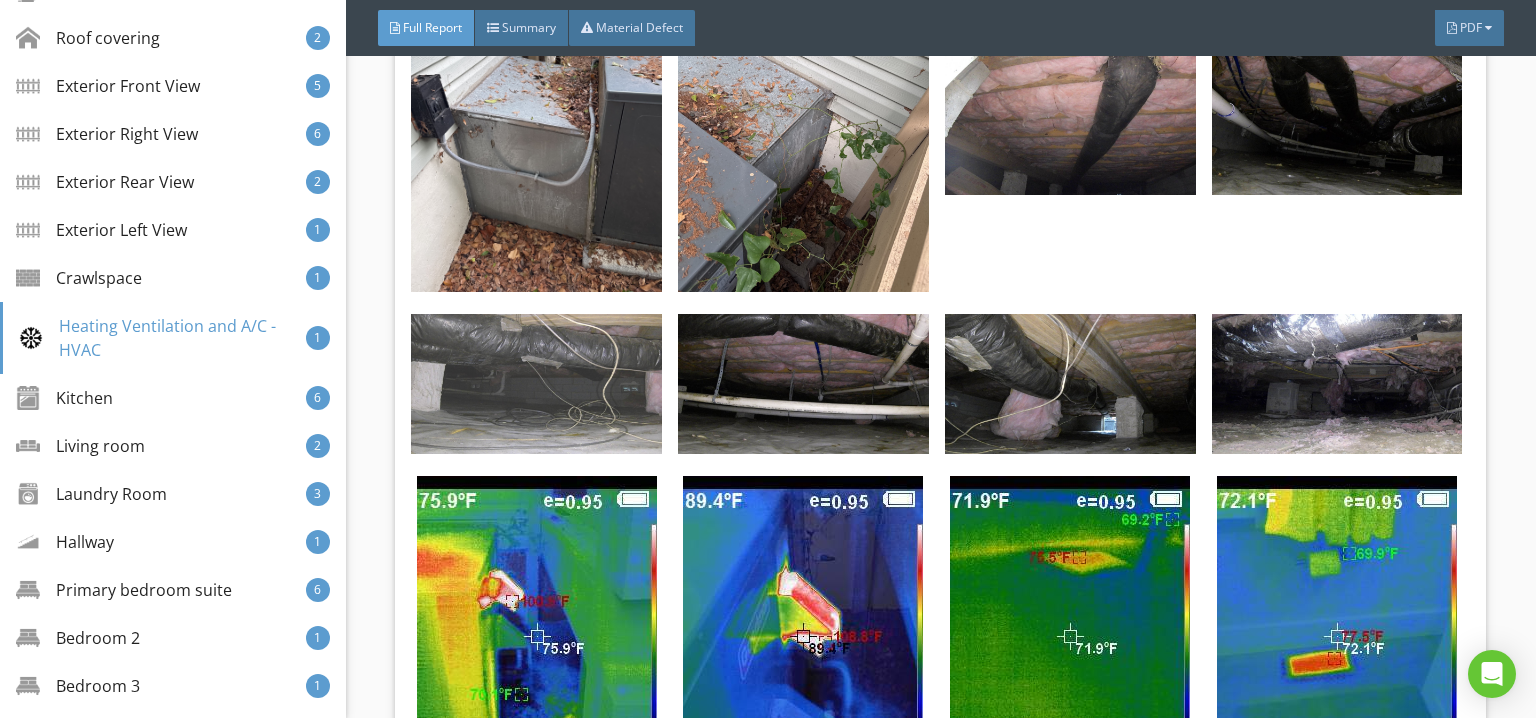 click at bounding box center (536, 384) 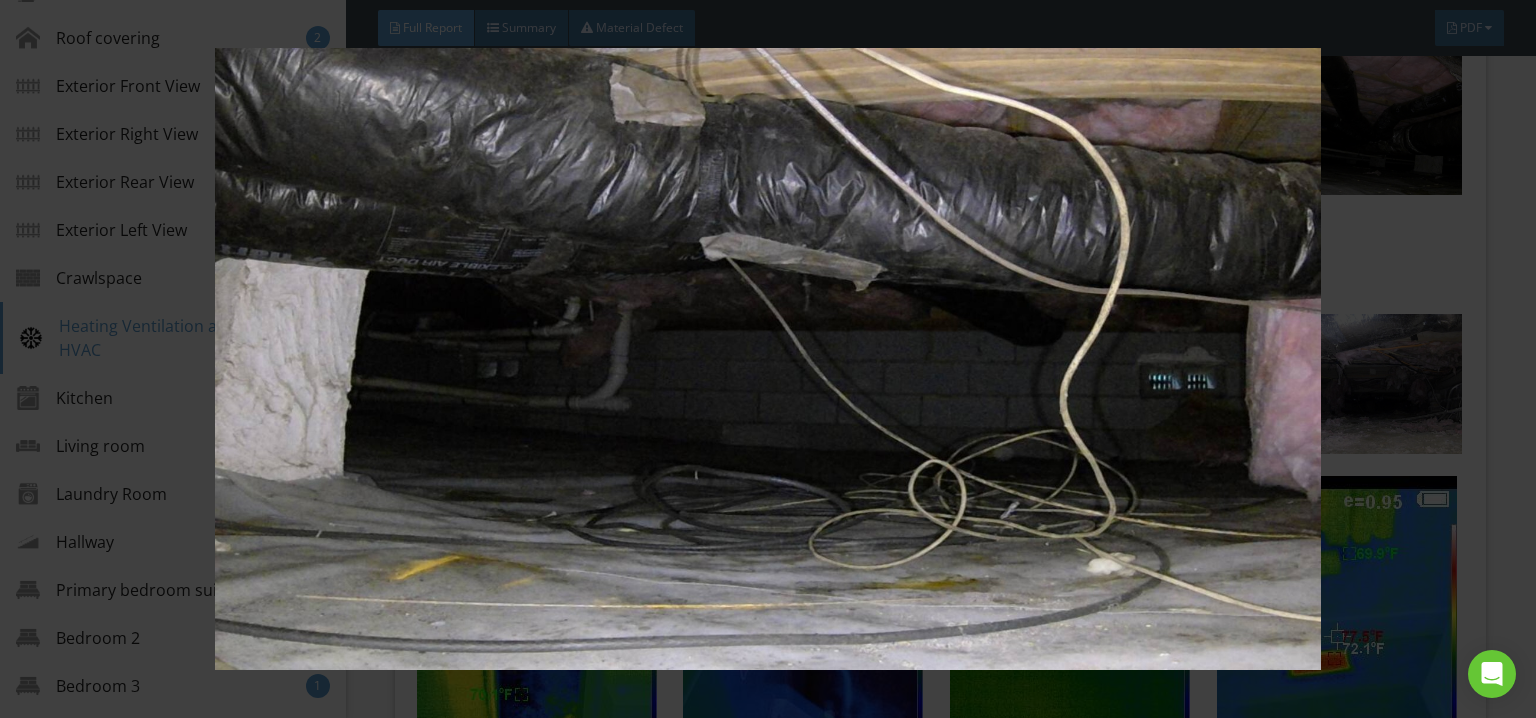 click at bounding box center [768, 358] 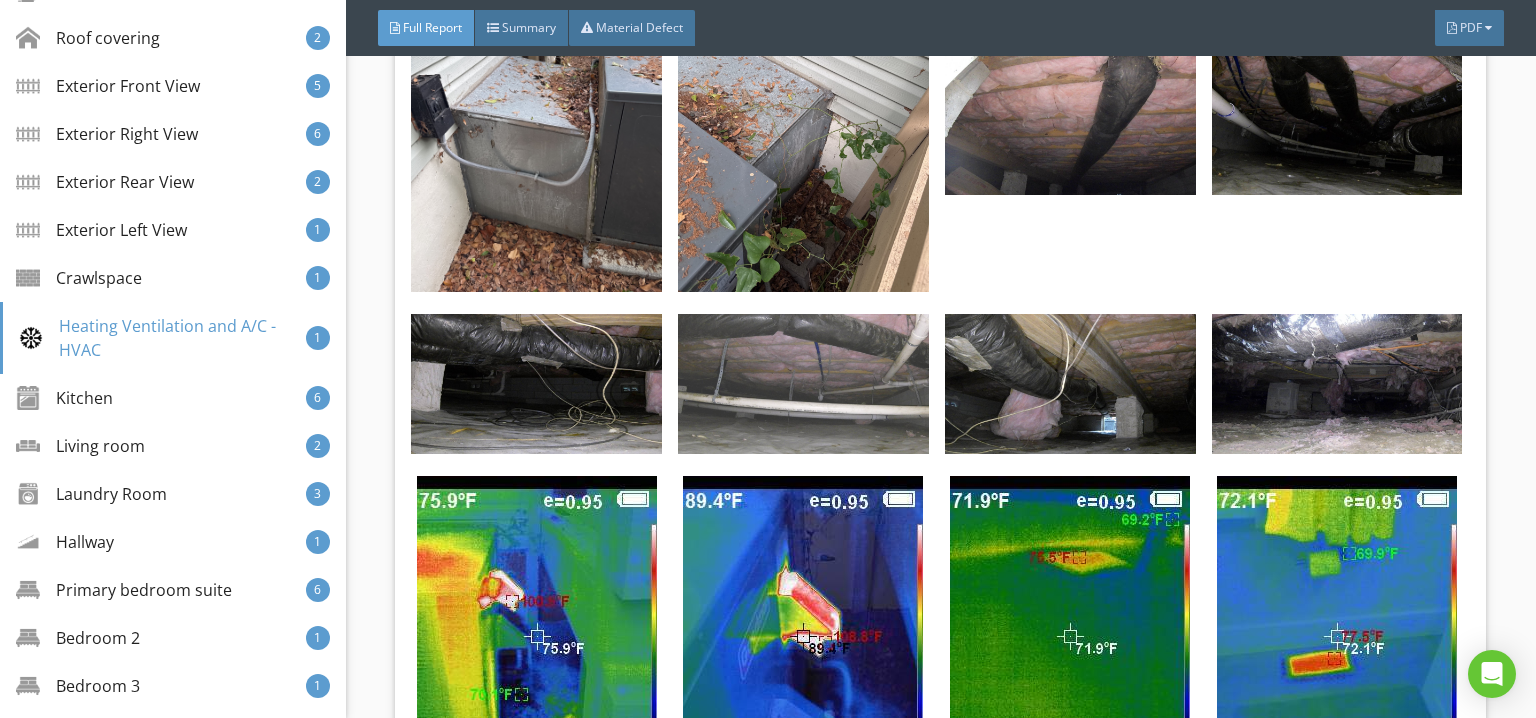 click at bounding box center [803, 384] 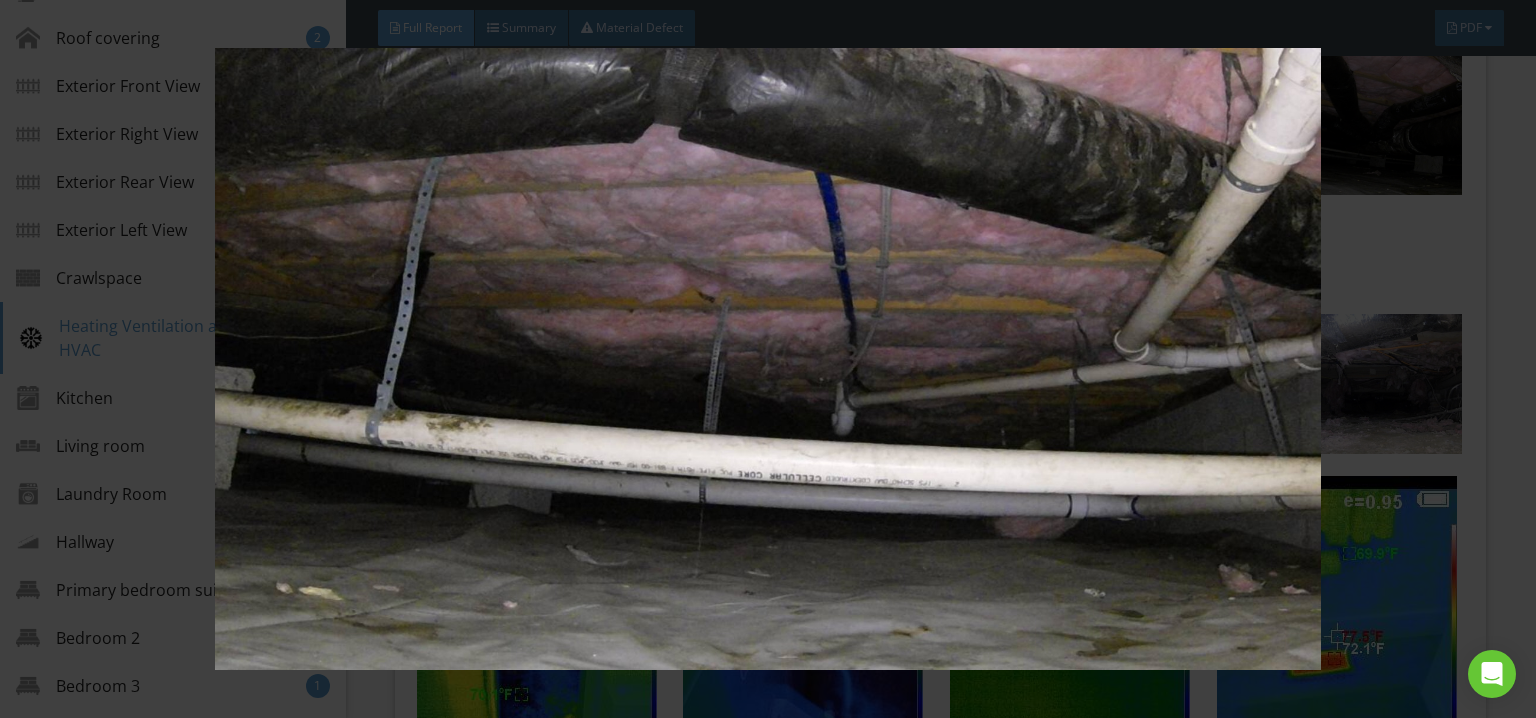 click at bounding box center (768, 358) 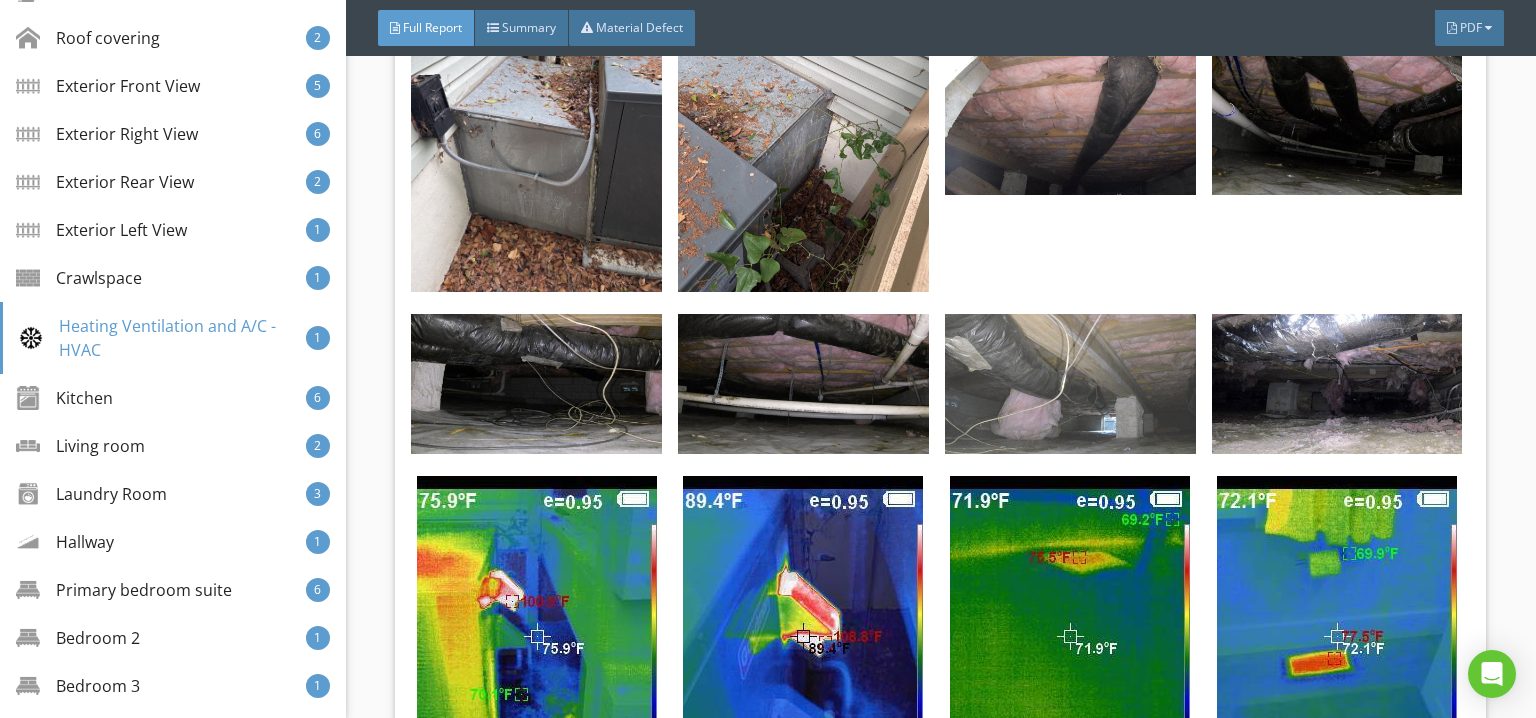 click at bounding box center (1070, 384) 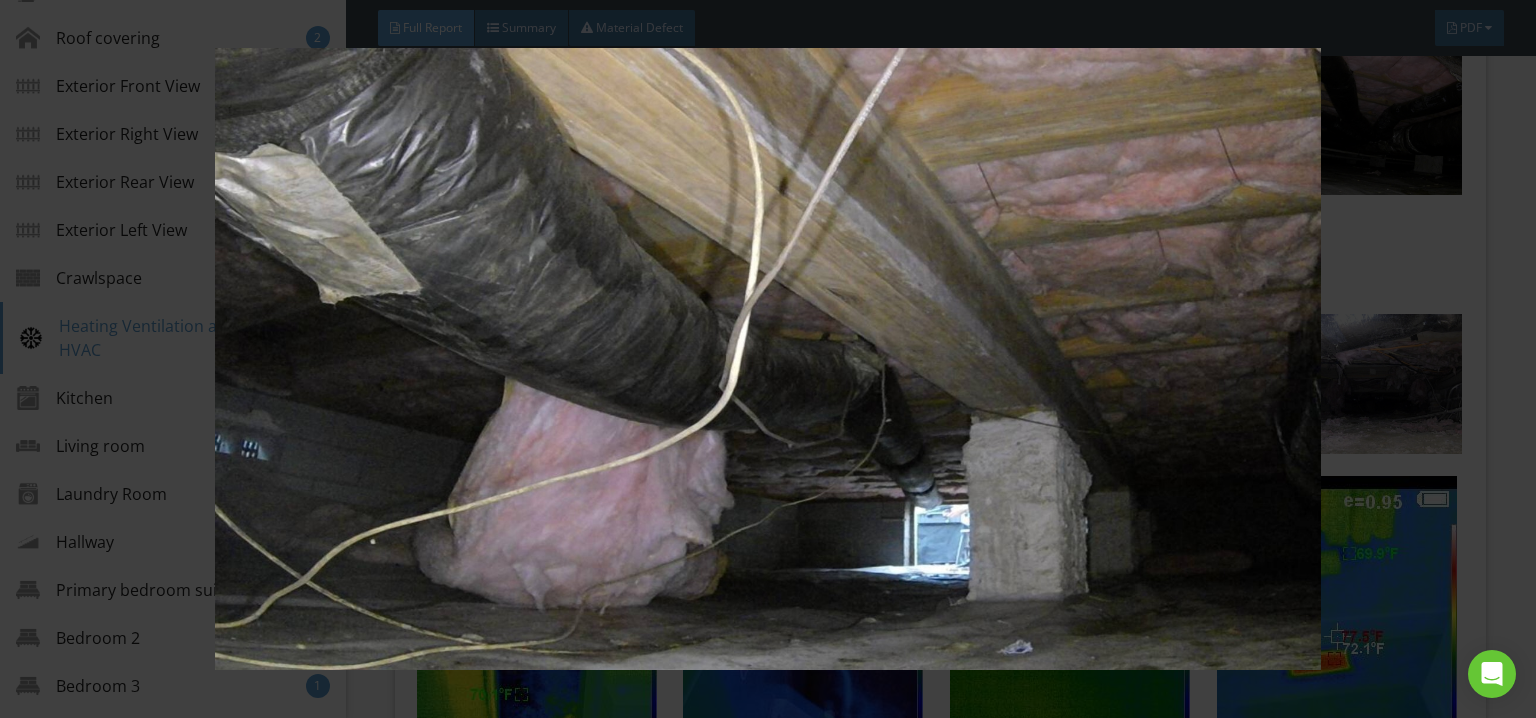 click at bounding box center [768, 358] 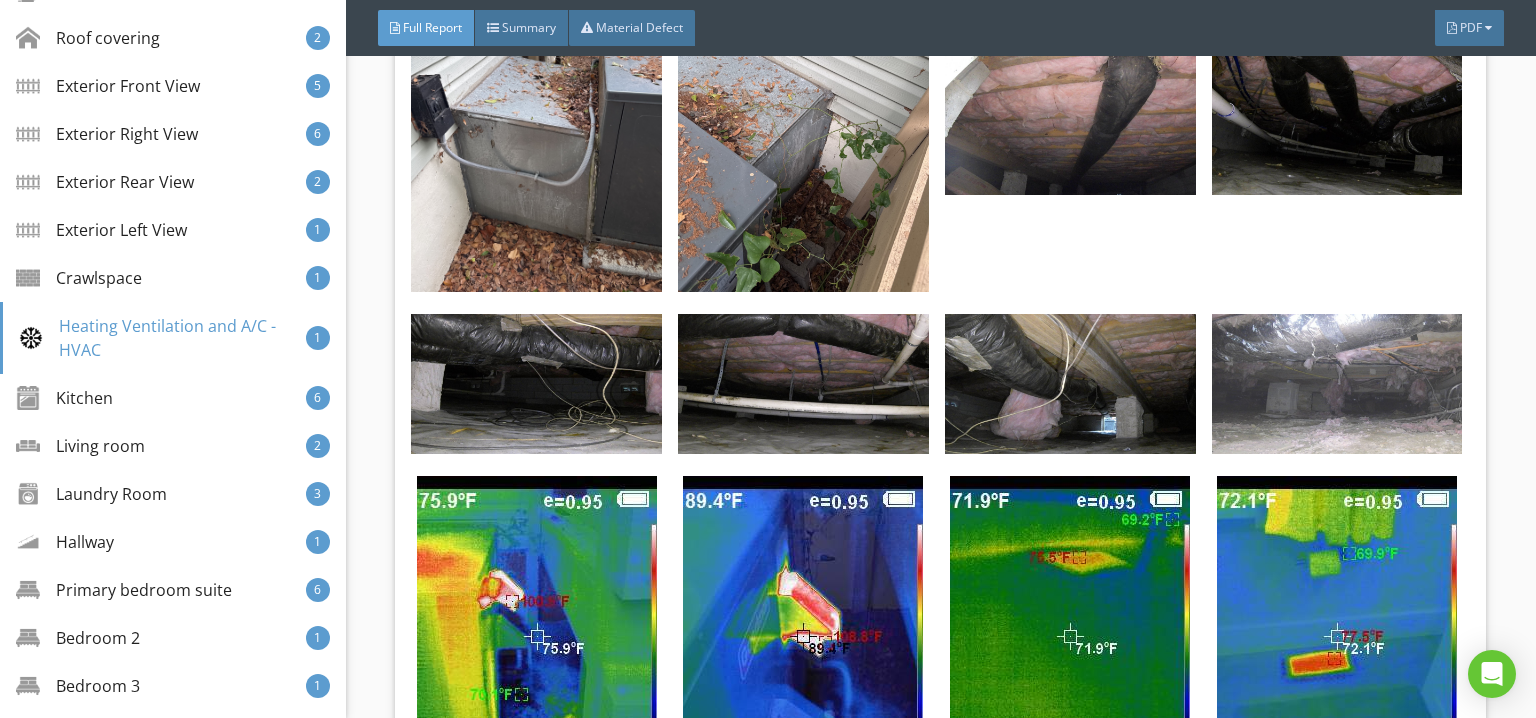 click at bounding box center (1337, 384) 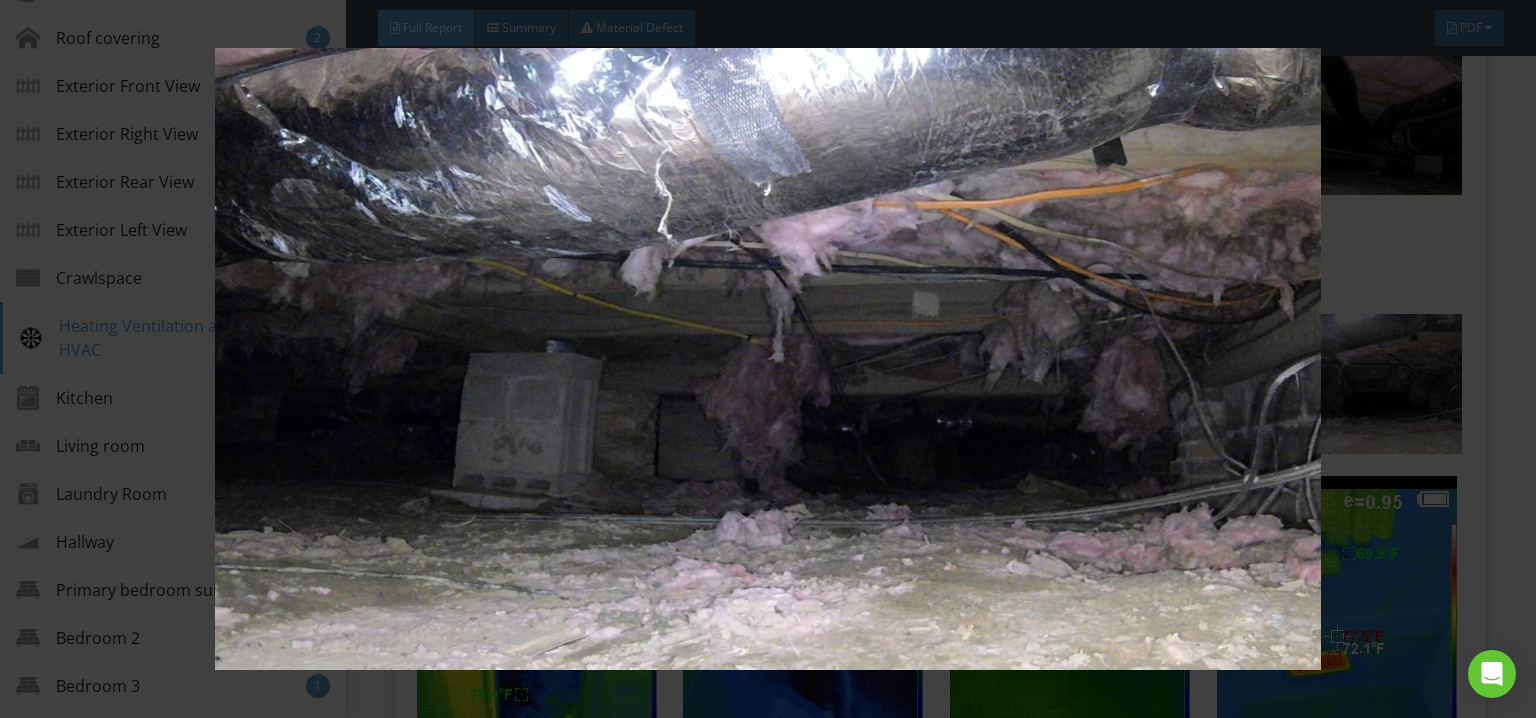 click at bounding box center [768, 358] 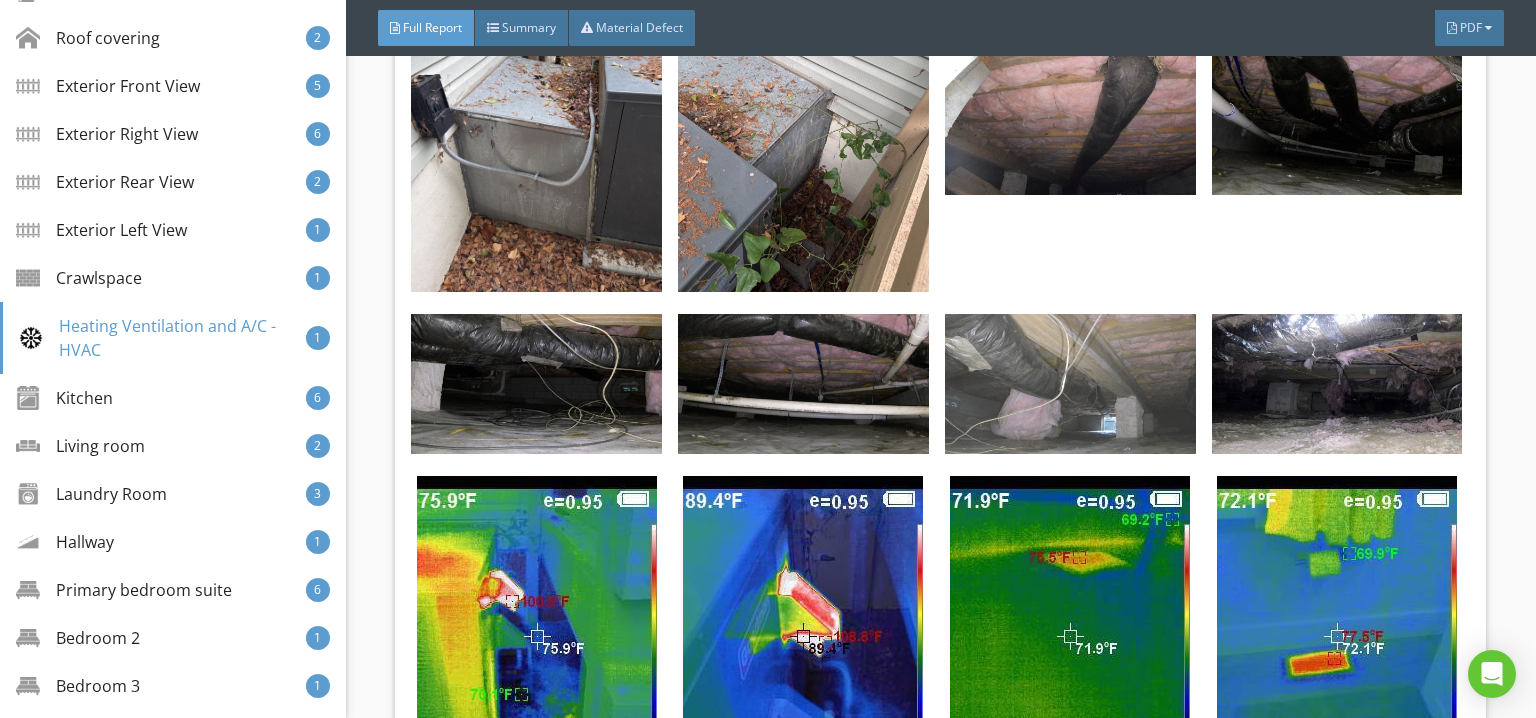 click at bounding box center [1070, 384] 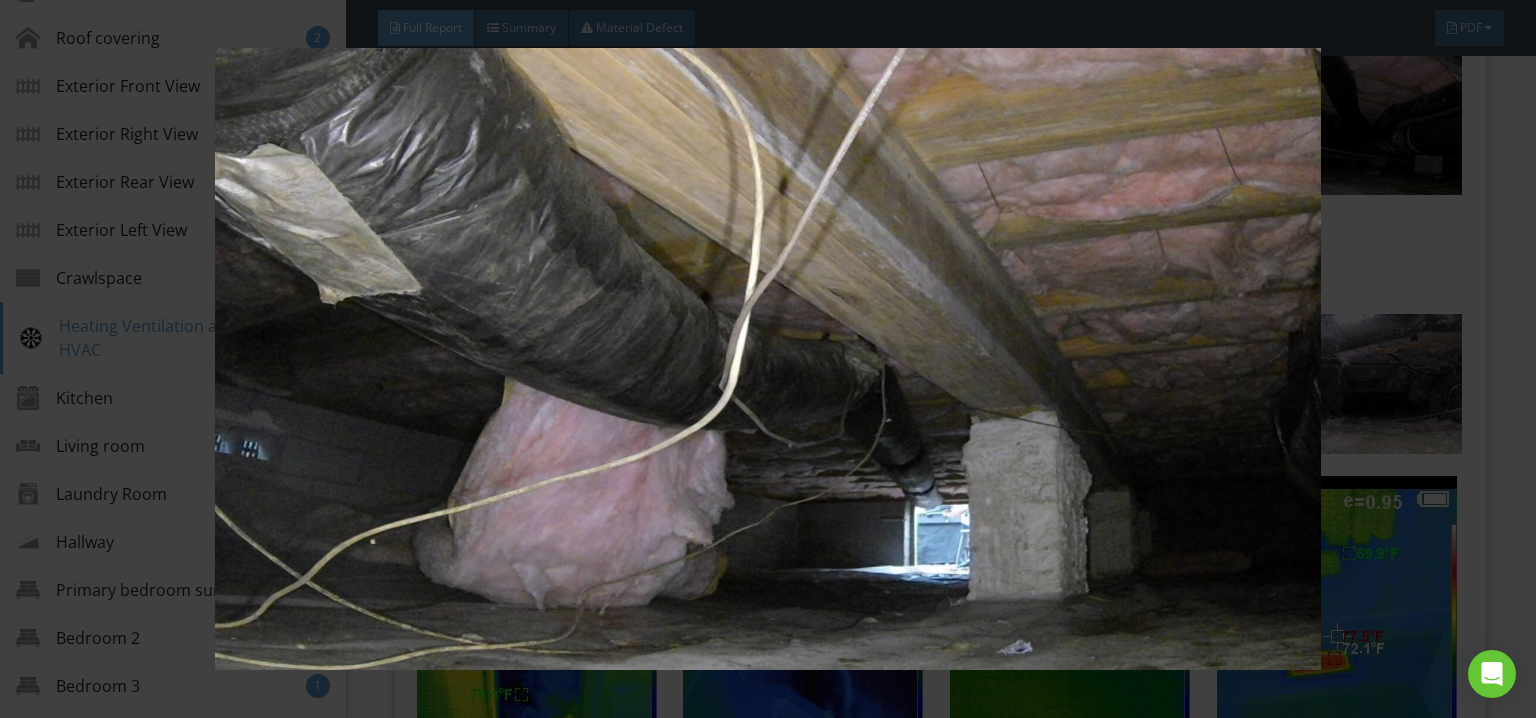 click at bounding box center (768, 358) 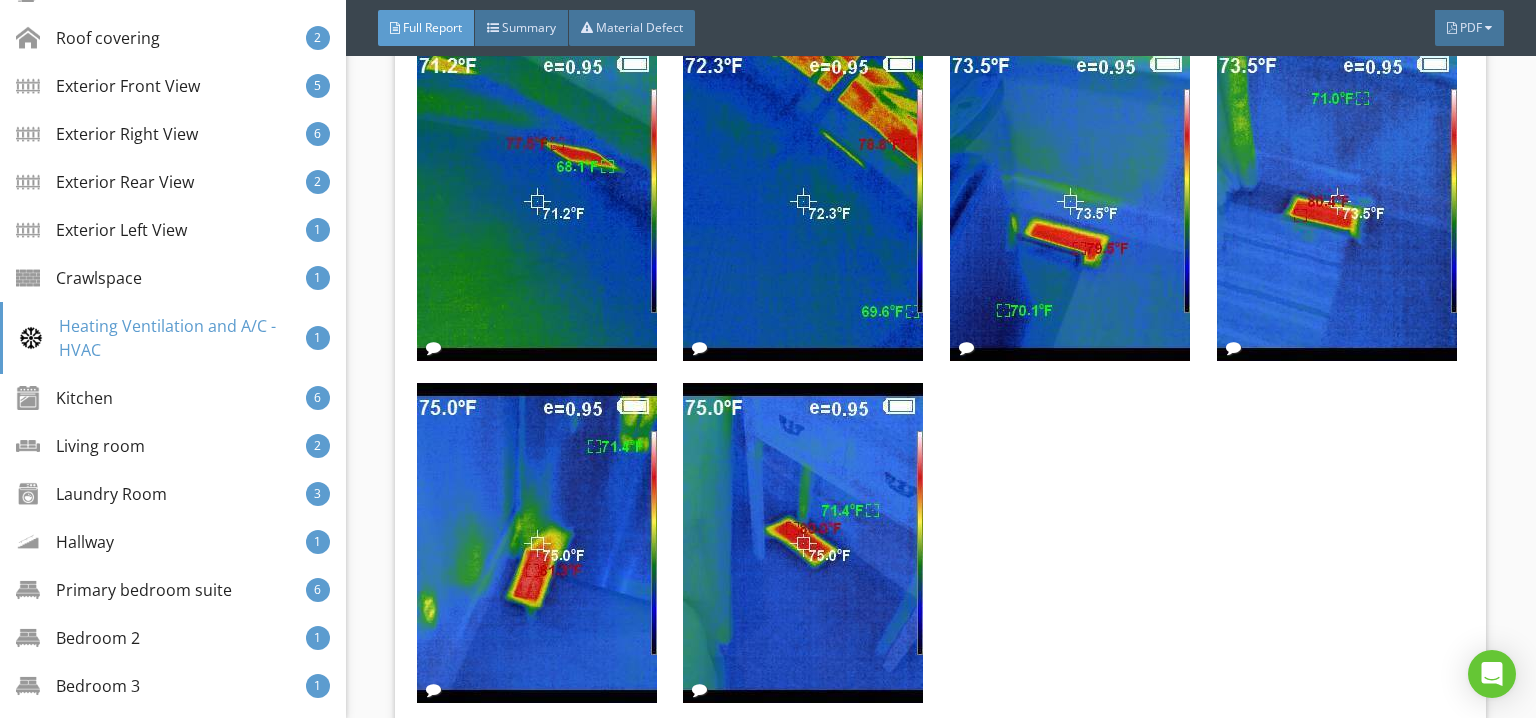 scroll, scrollTop: 46712, scrollLeft: 0, axis: vertical 